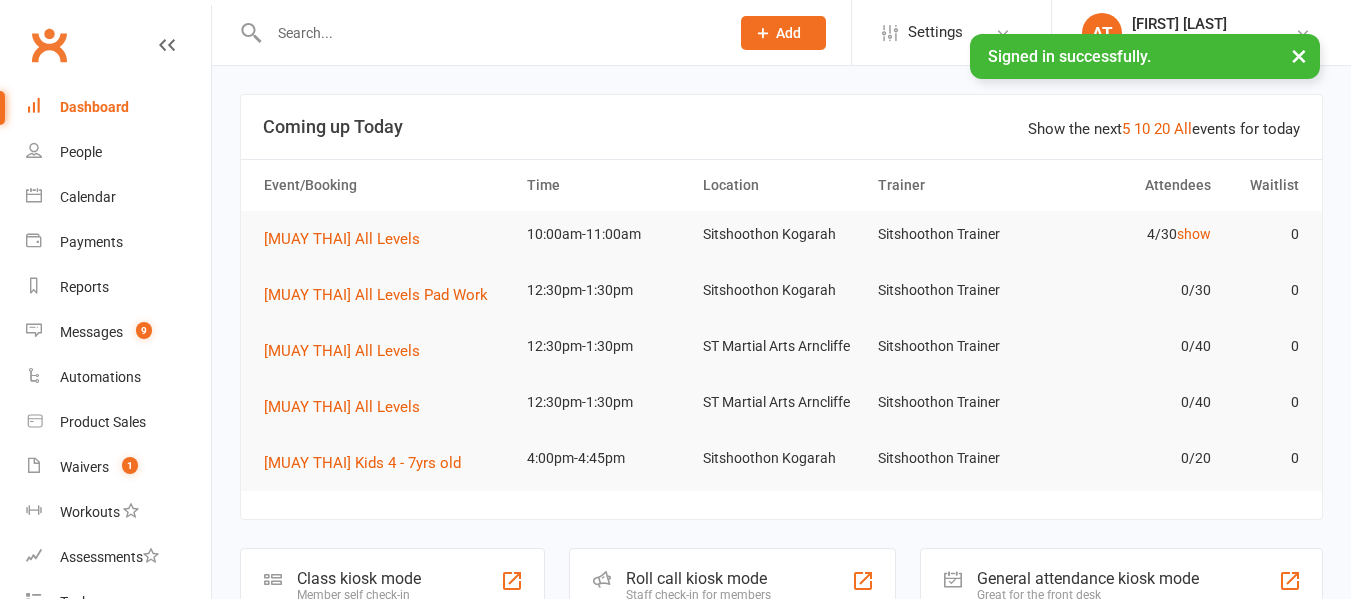 scroll, scrollTop: 0, scrollLeft: 0, axis: both 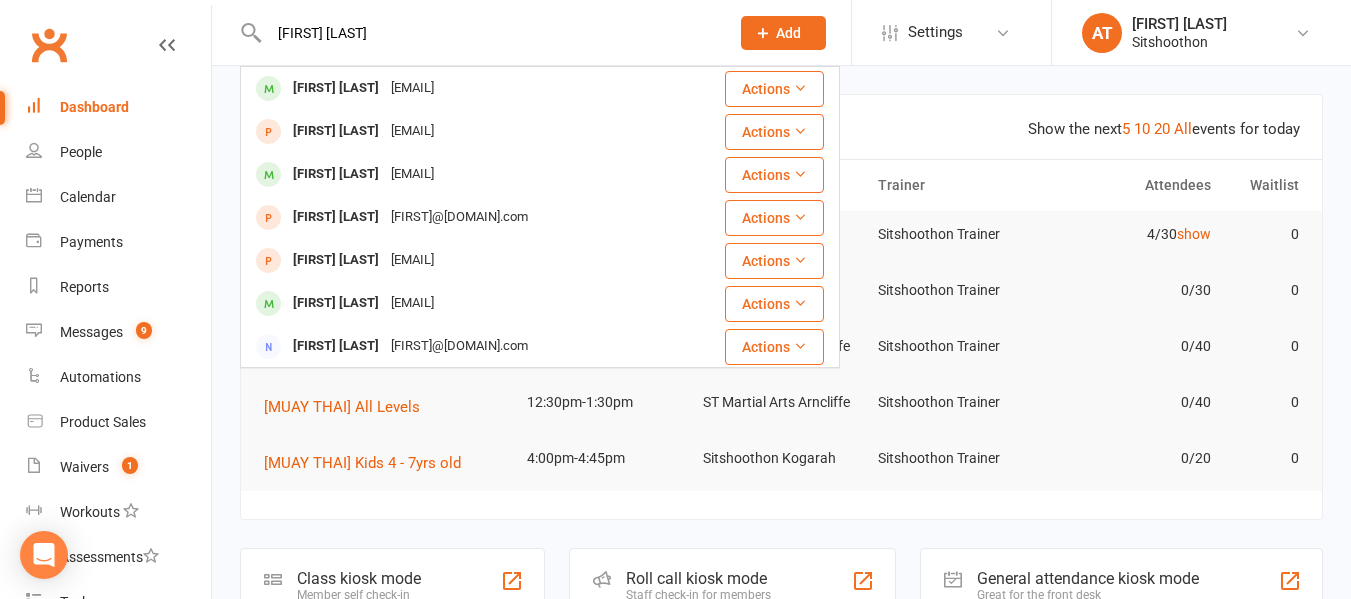 type on "[FIRST] [LAST]" 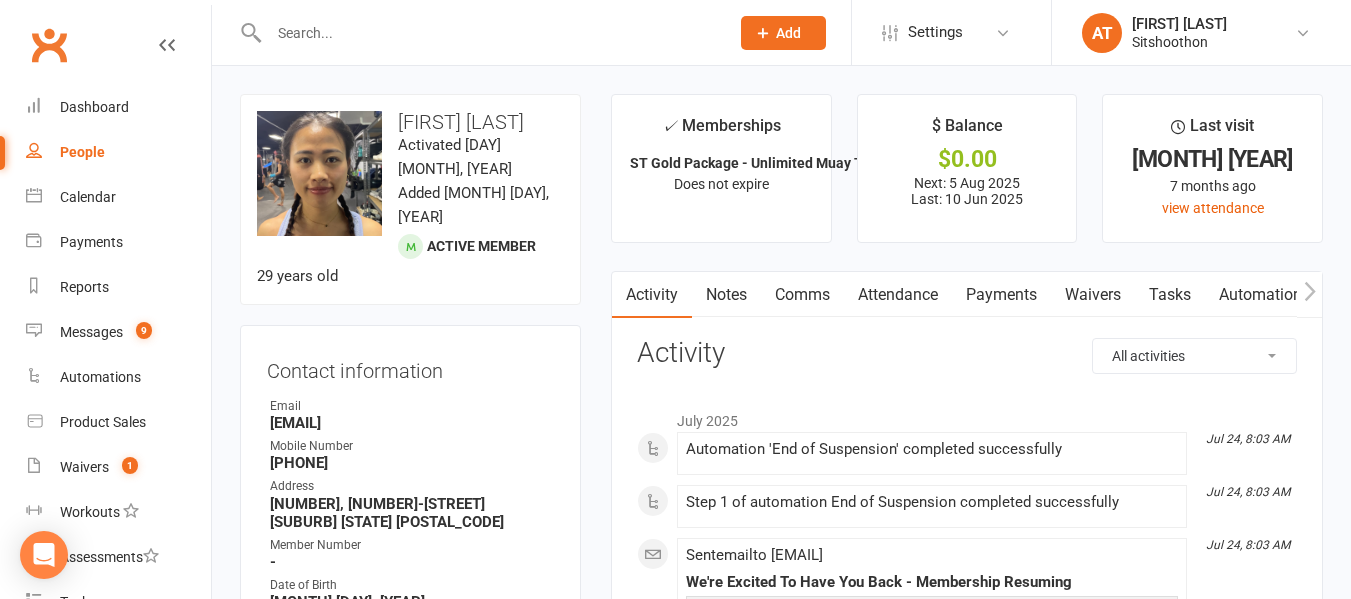 click on "Payments" at bounding box center (1001, 295) 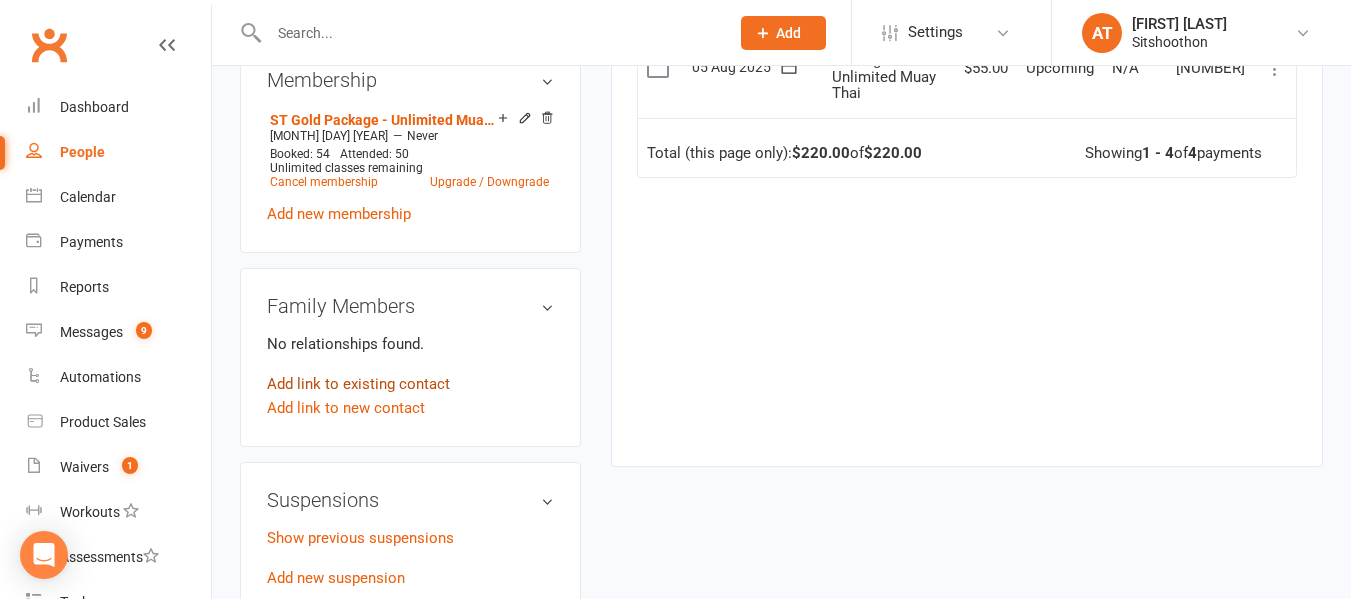 scroll, scrollTop: 902, scrollLeft: 0, axis: vertical 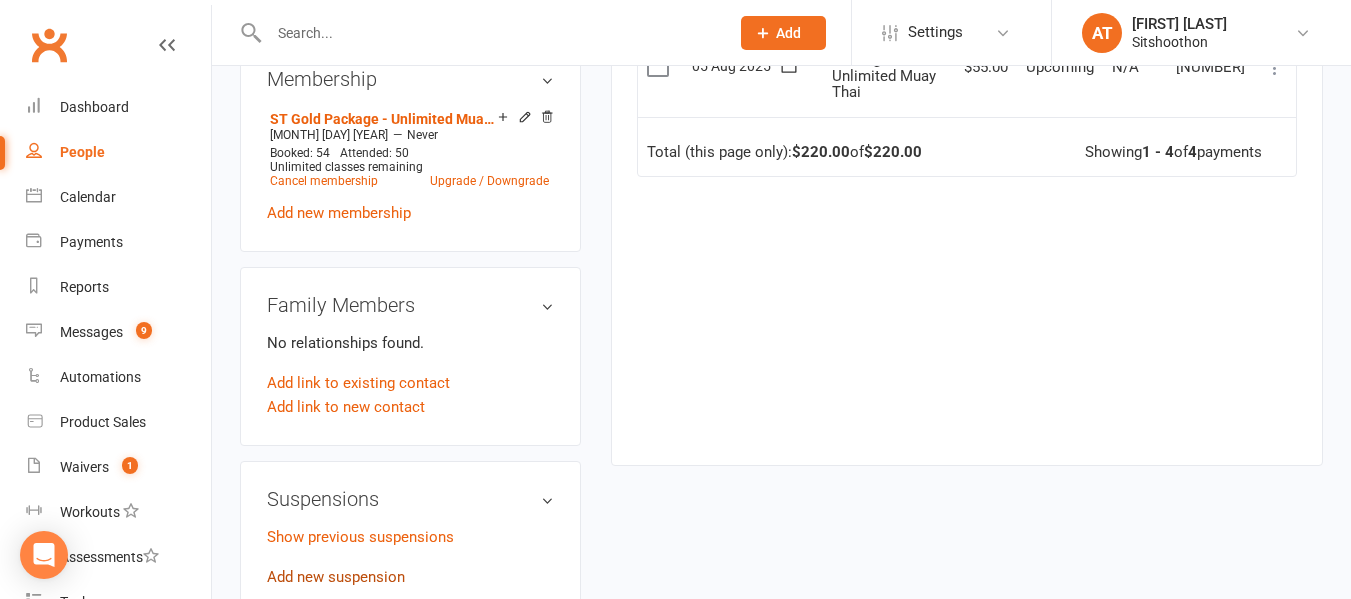 click on "Add new suspension" at bounding box center (336, 577) 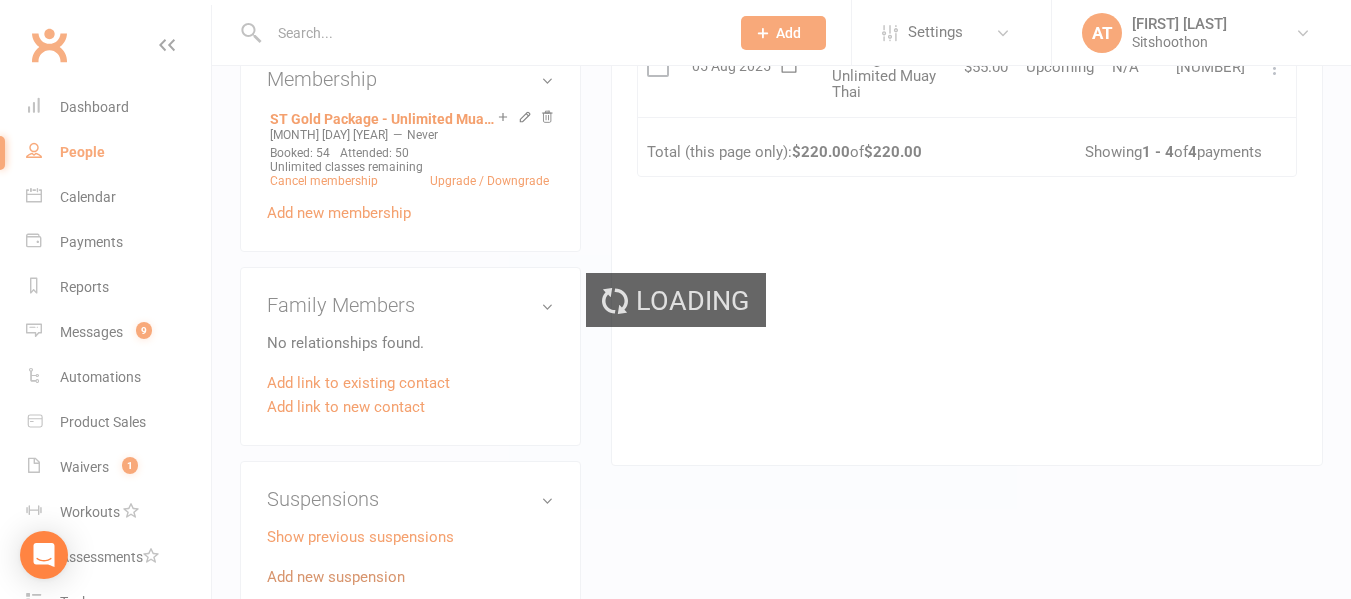 scroll, scrollTop: 0, scrollLeft: 0, axis: both 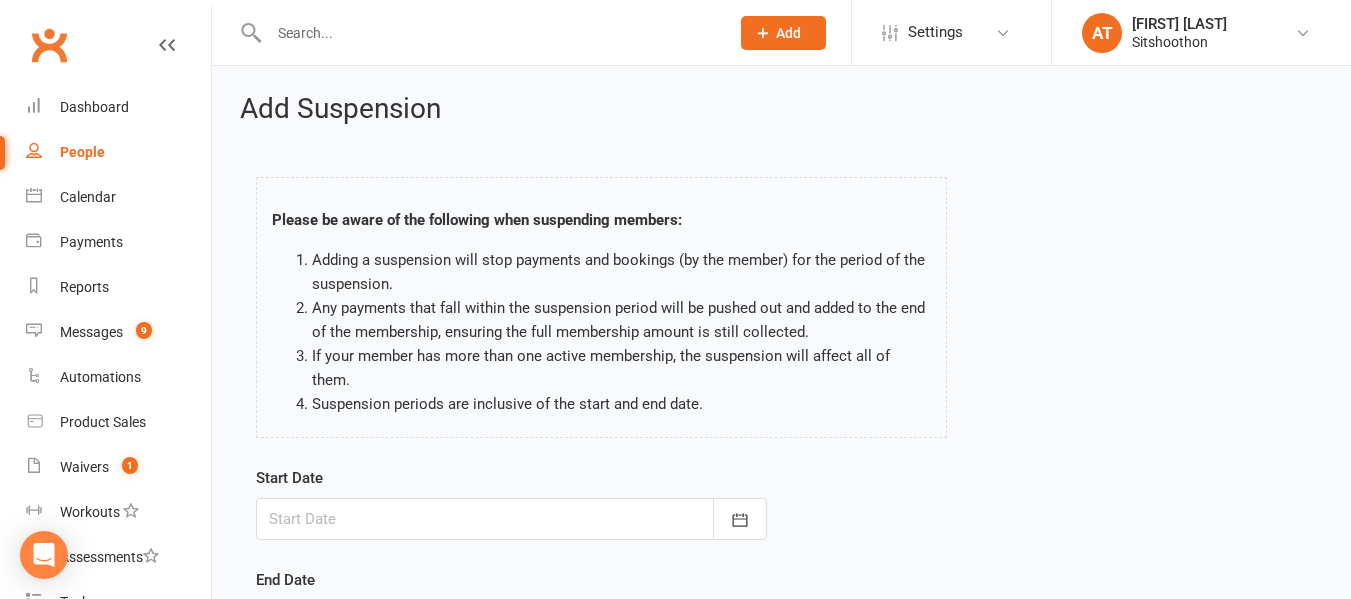 click at bounding box center (511, 519) 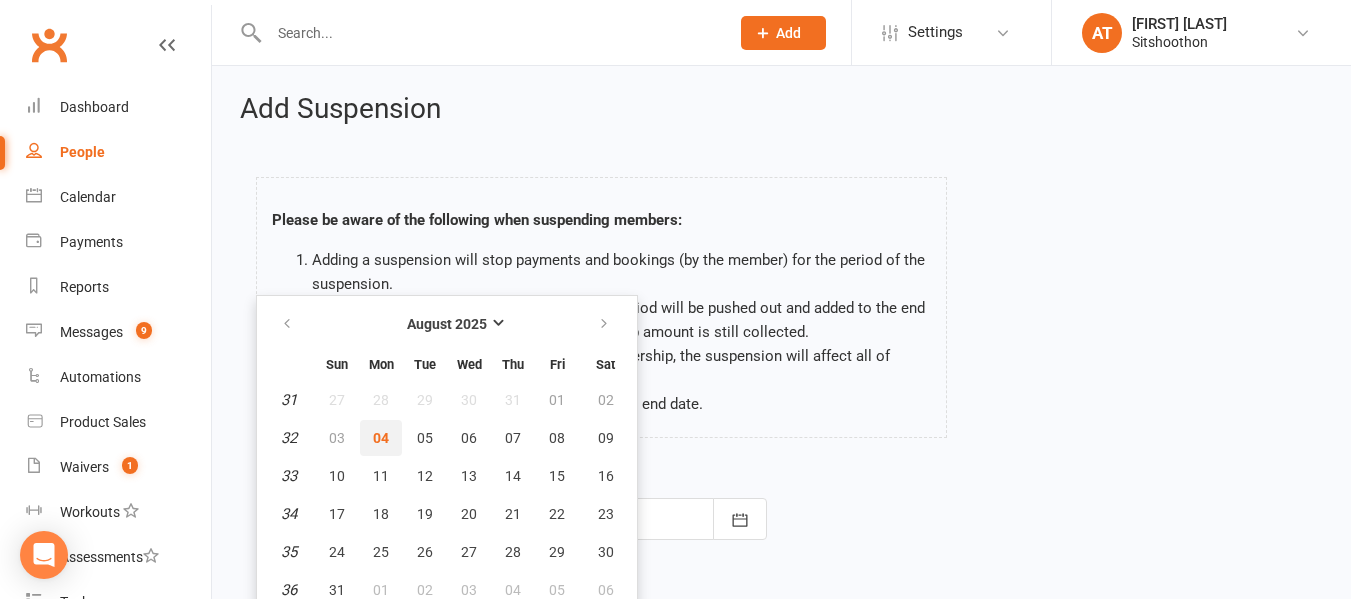 click on "04" at bounding box center (381, 438) 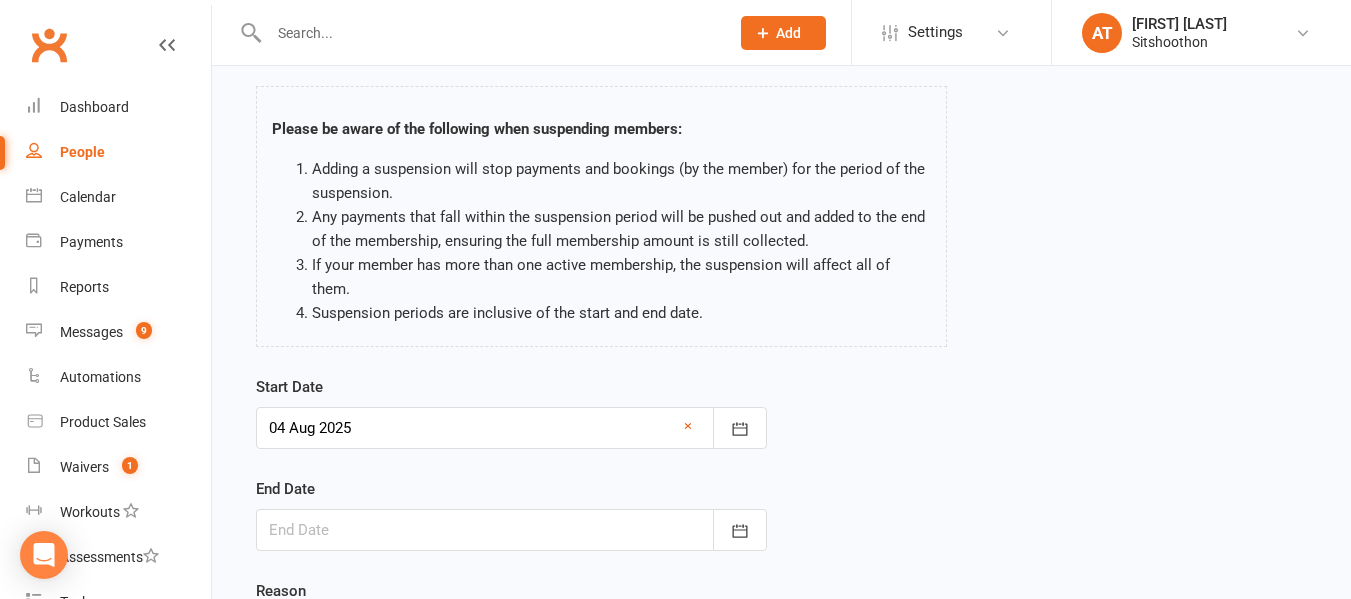 scroll, scrollTop: 111, scrollLeft: 0, axis: vertical 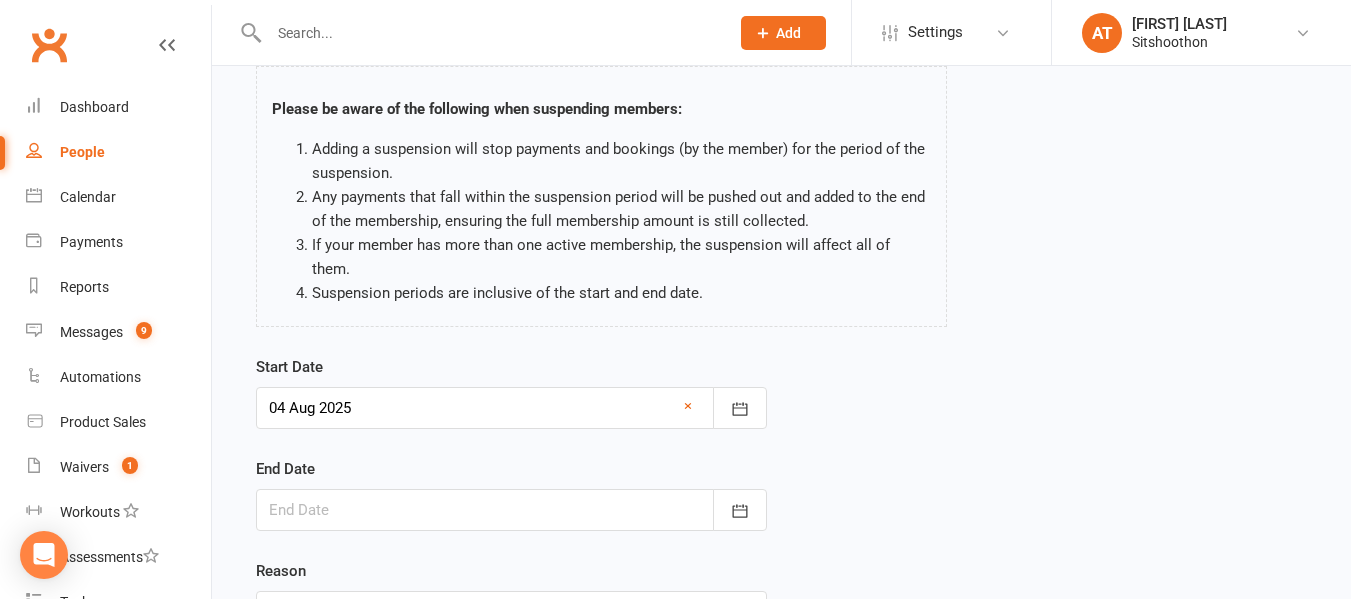 click at bounding box center [511, 510] 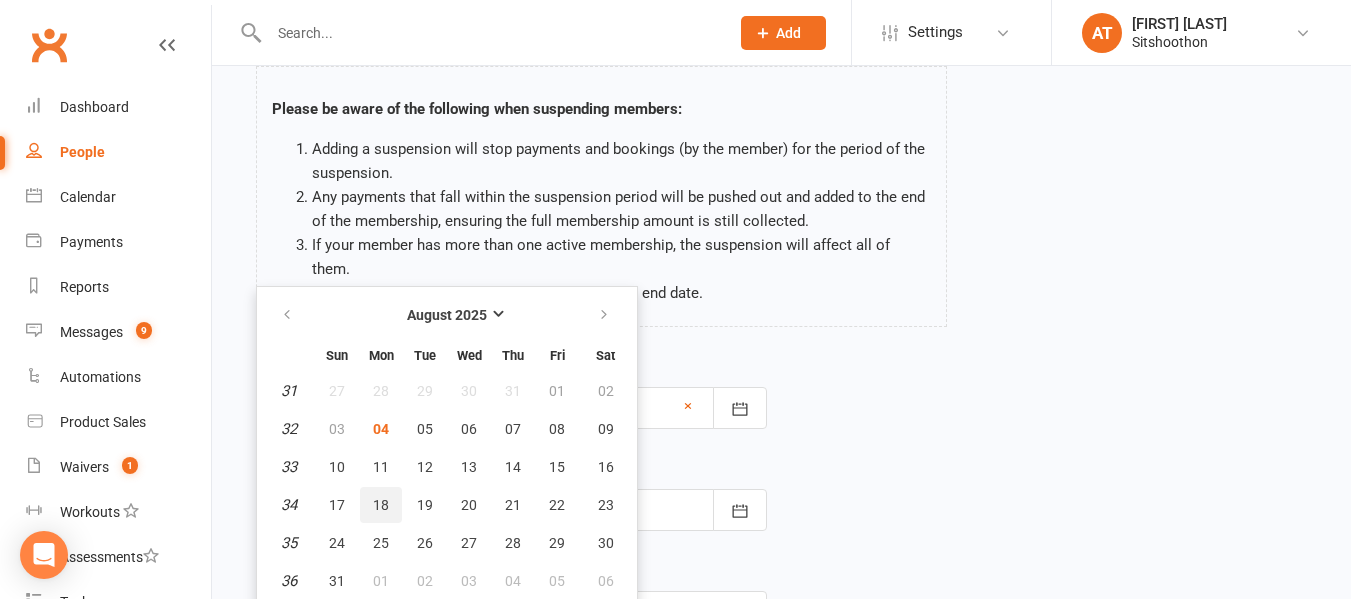 click on "18" at bounding box center (381, 505) 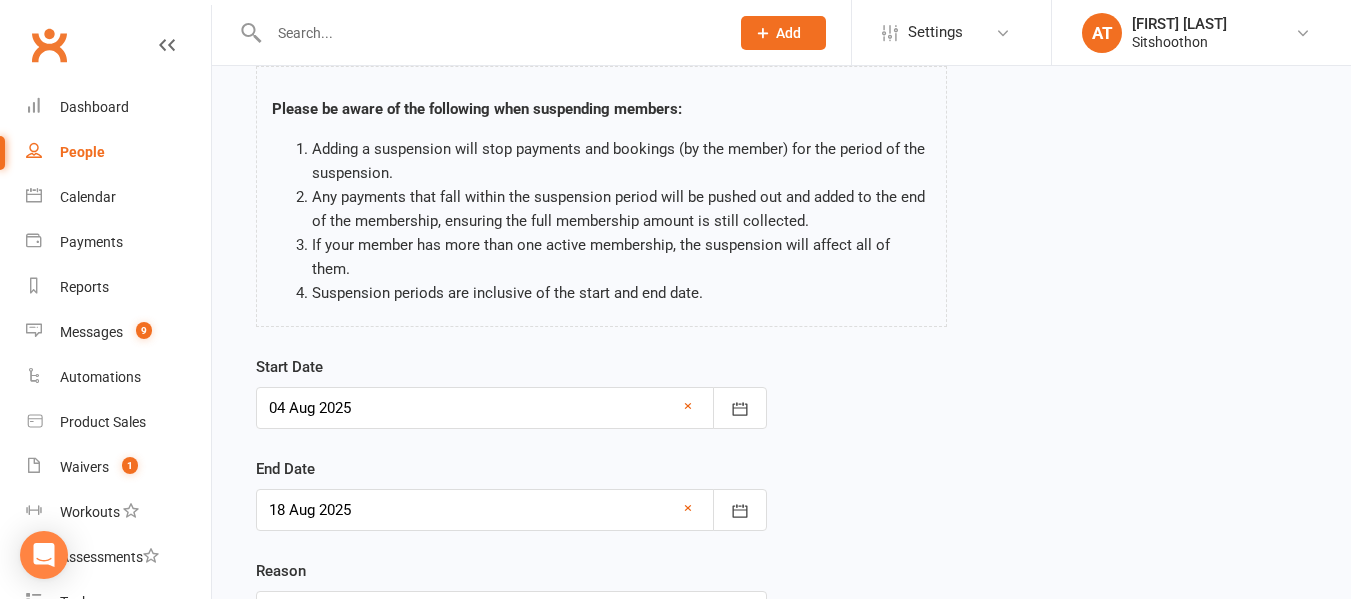 click at bounding box center (511, 510) 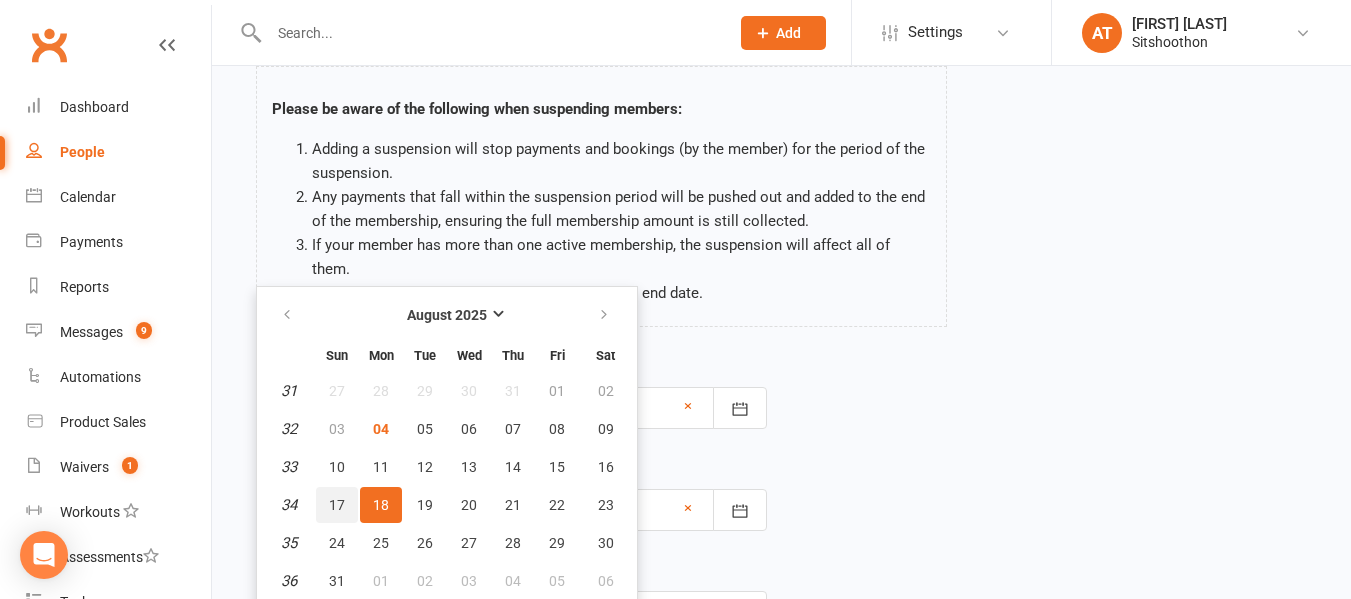 click on "17" at bounding box center (337, 505) 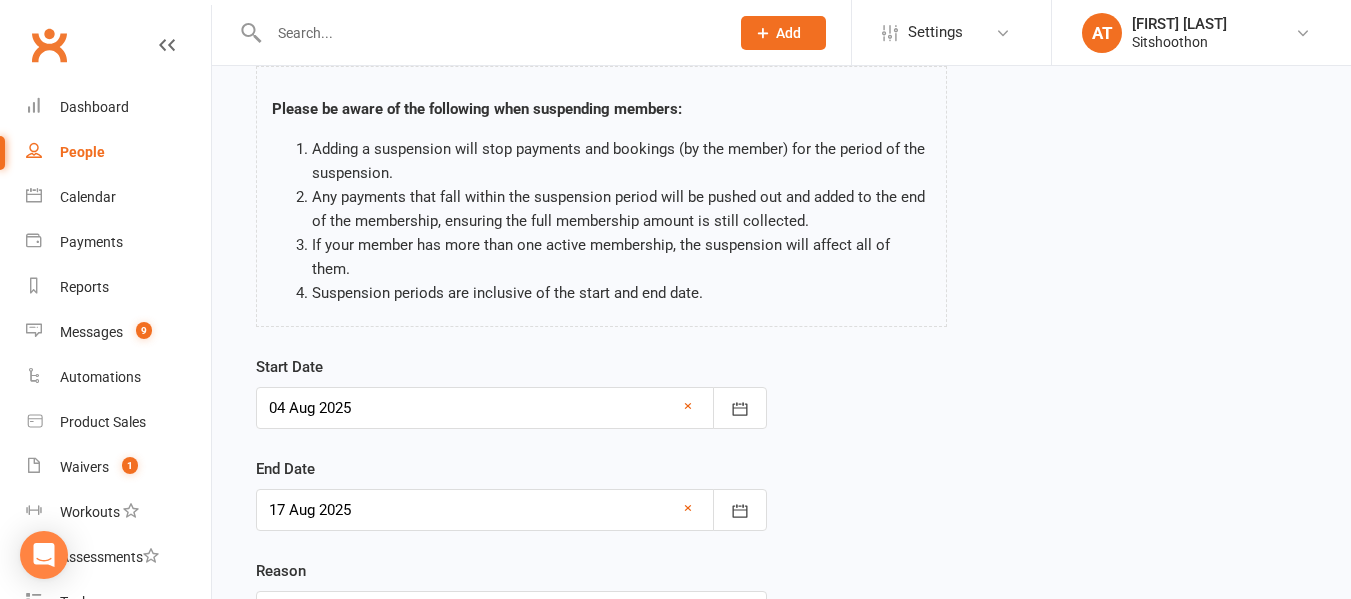 scroll, scrollTop: 239, scrollLeft: 0, axis: vertical 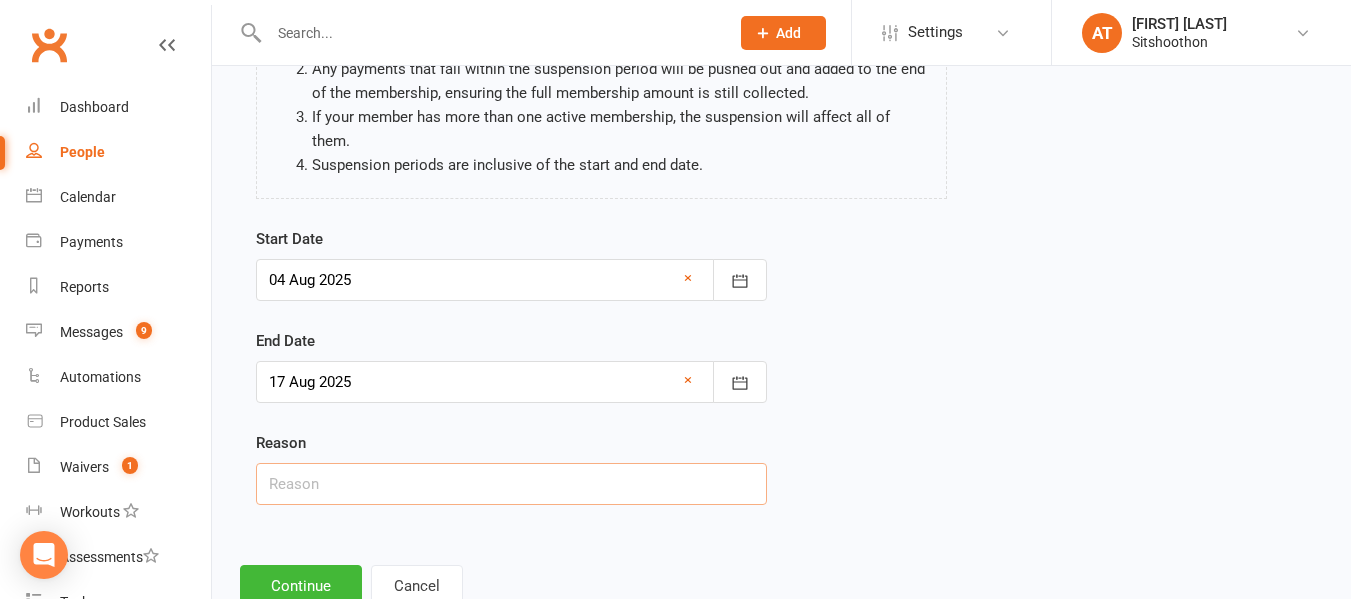 click at bounding box center [511, 484] 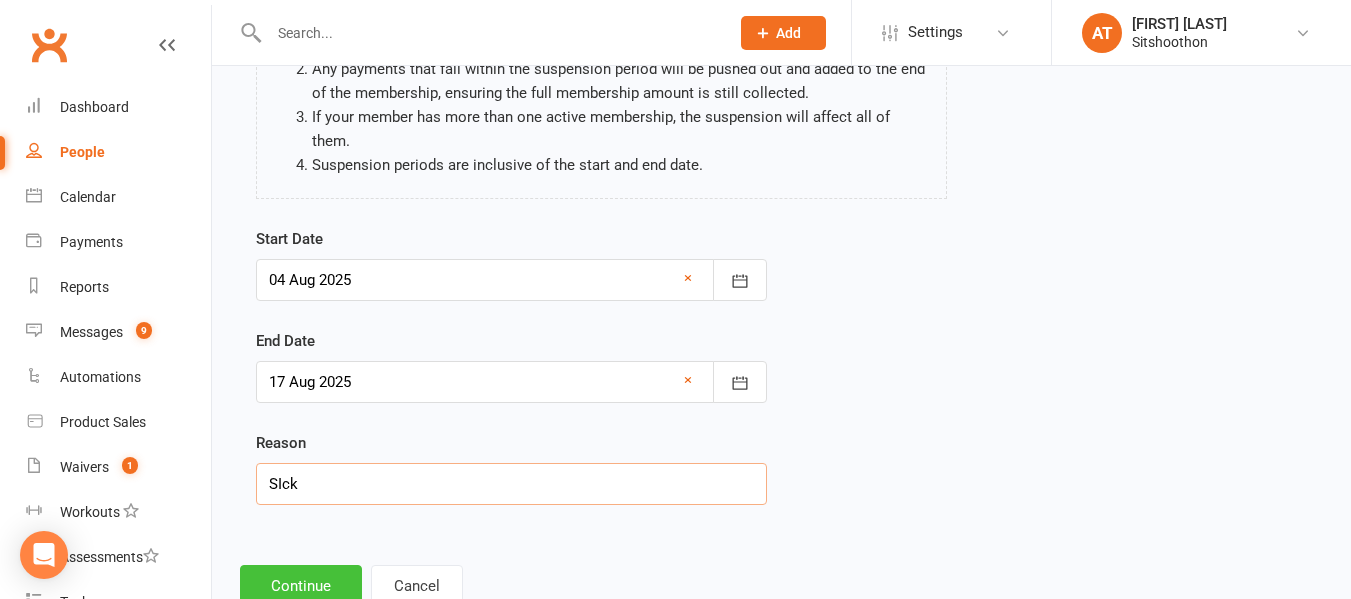 type on "SIck" 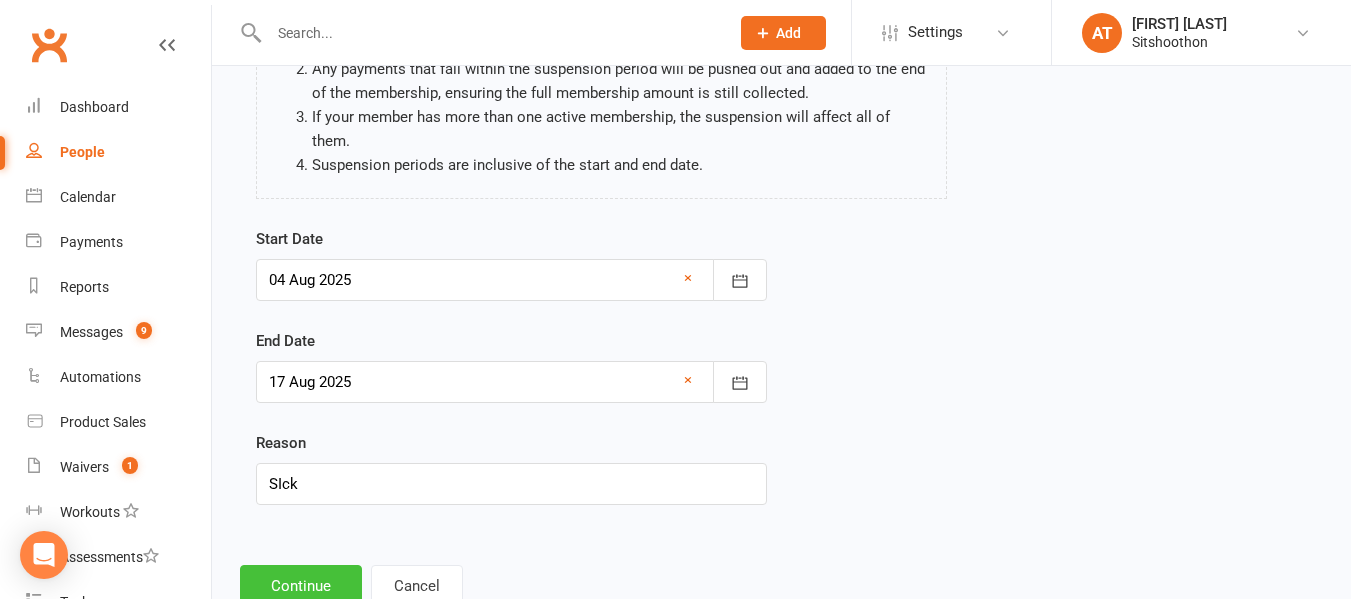 click on "Continue" at bounding box center (301, 586) 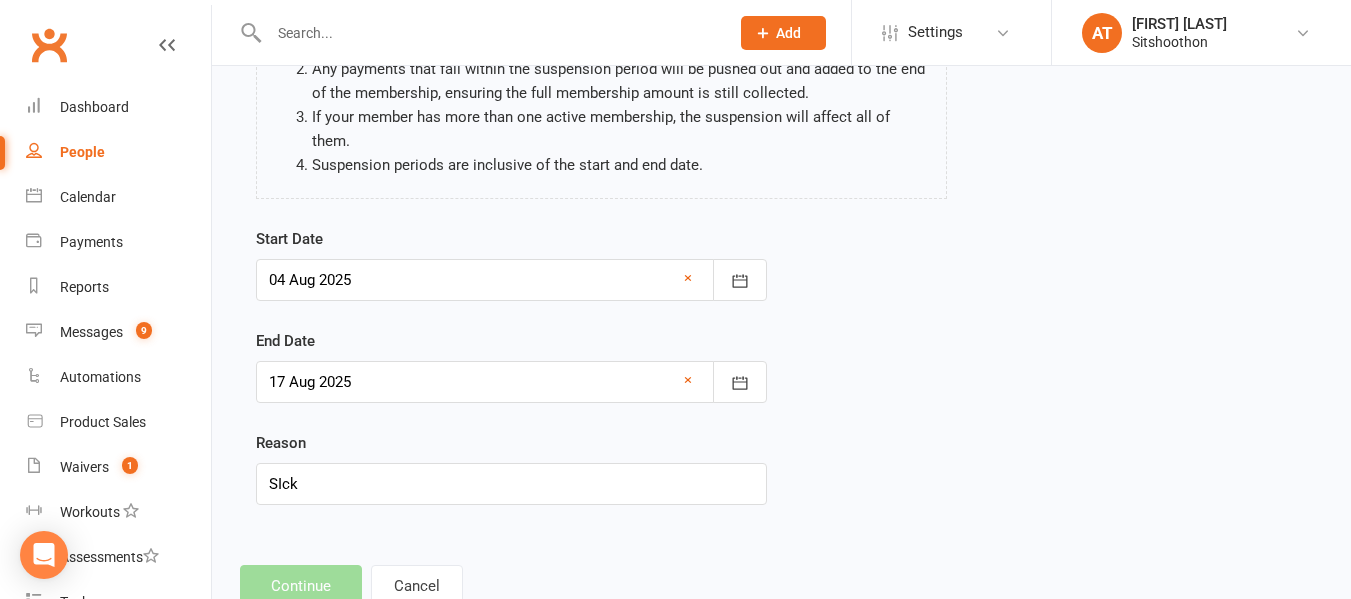 scroll, scrollTop: 0, scrollLeft: 0, axis: both 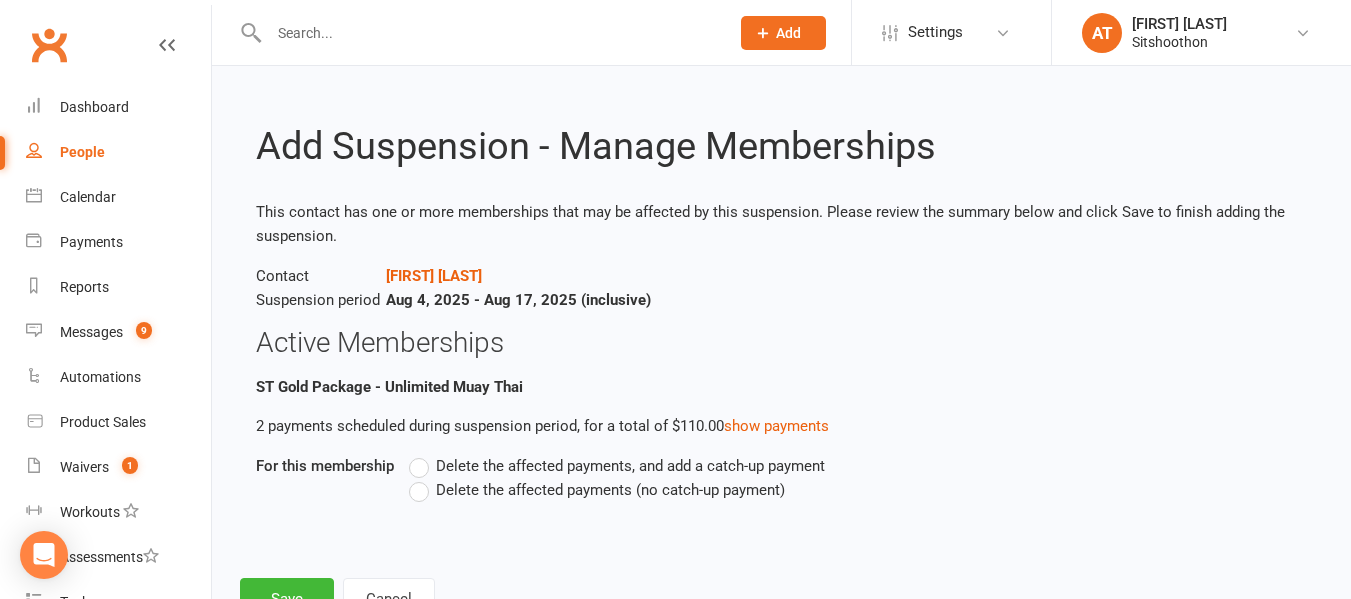 click on "Delete the affected payments (no catch-up payment)" at bounding box center [597, 490] 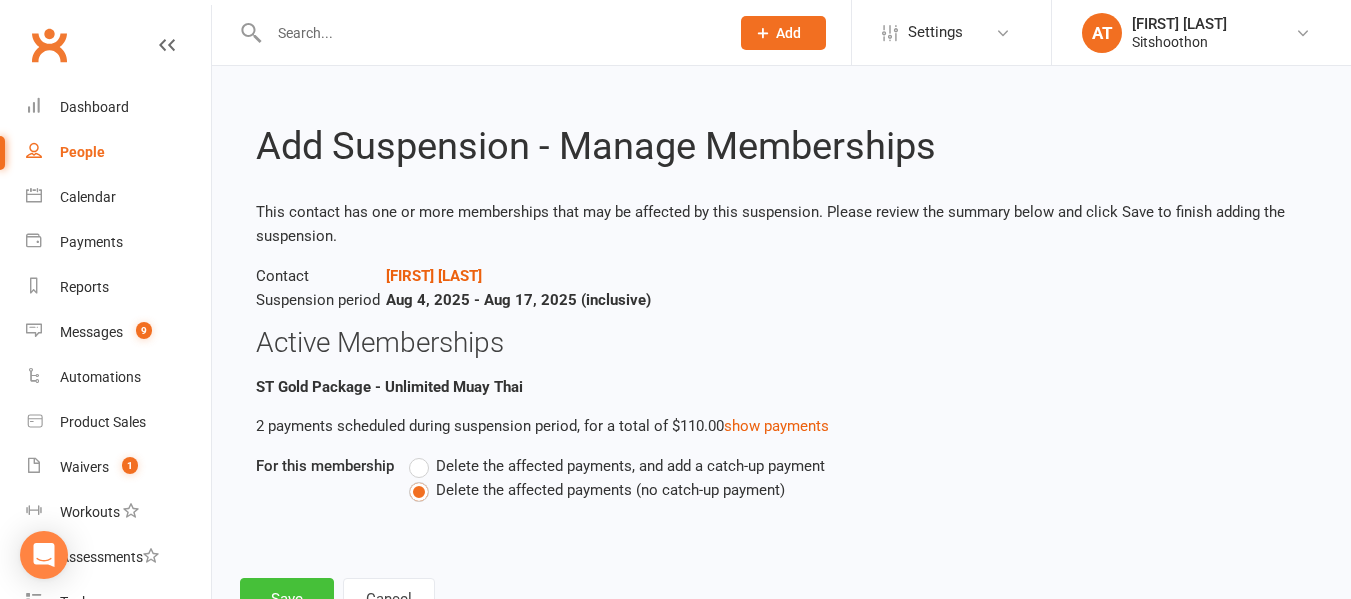 click on "Save" at bounding box center [287, 599] 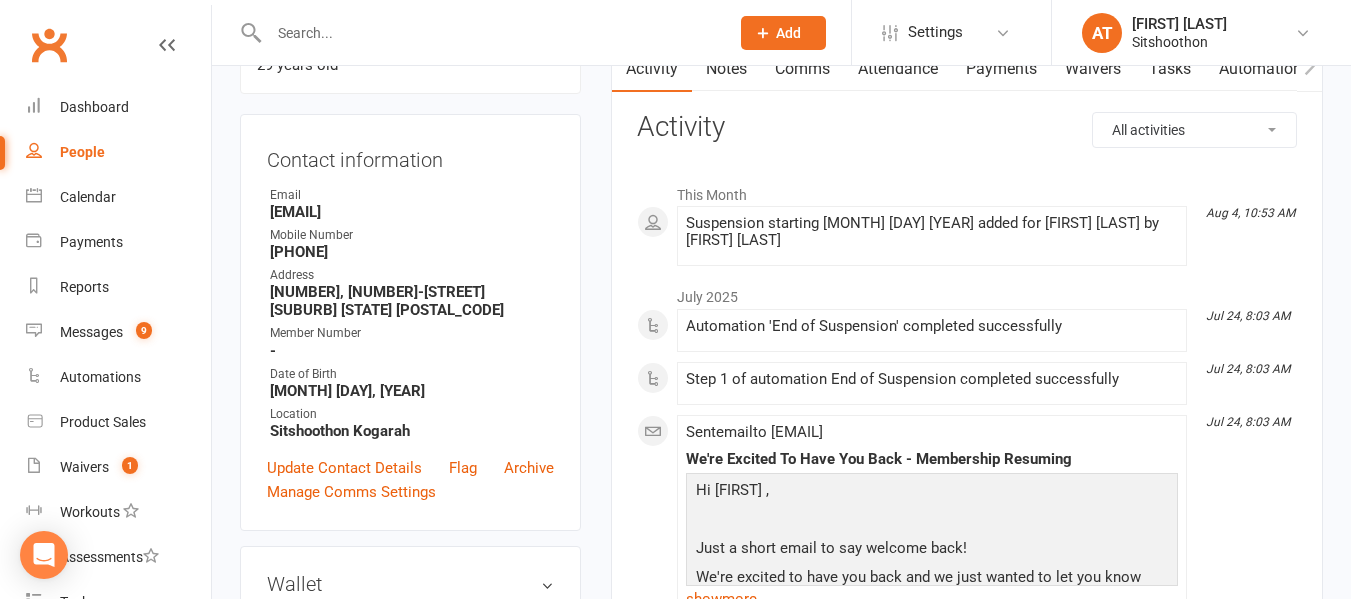scroll, scrollTop: 0, scrollLeft: 0, axis: both 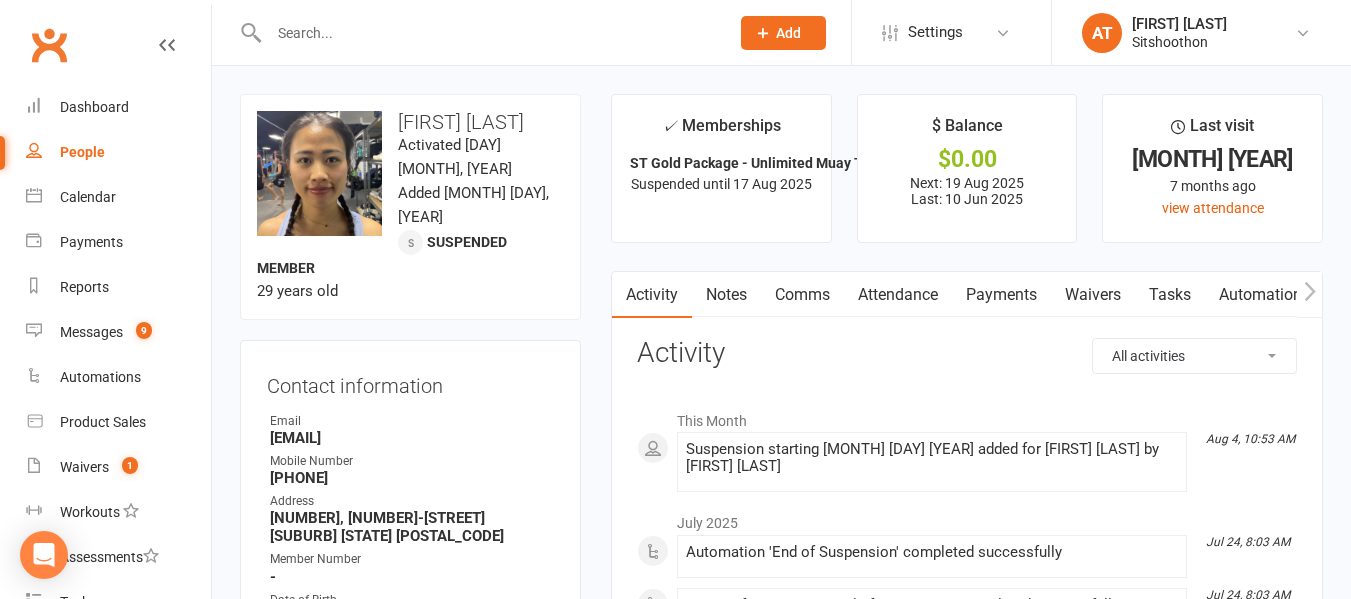 click at bounding box center (489, 33) 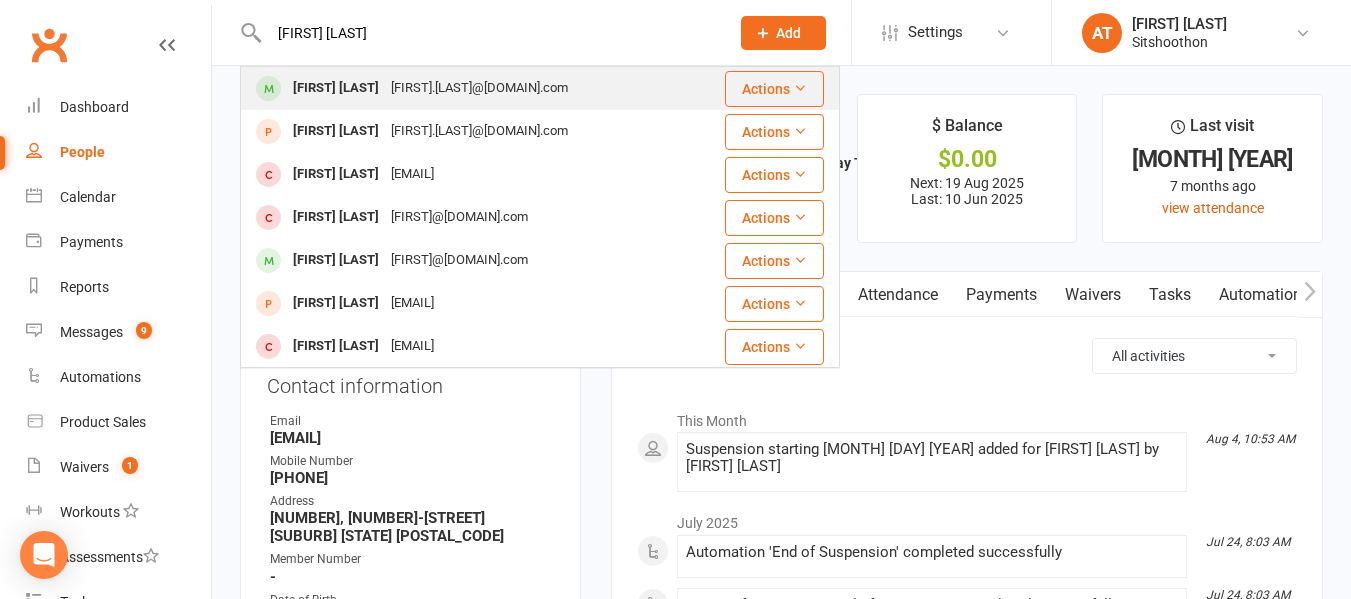 type on "[FIRST] [LAST]" 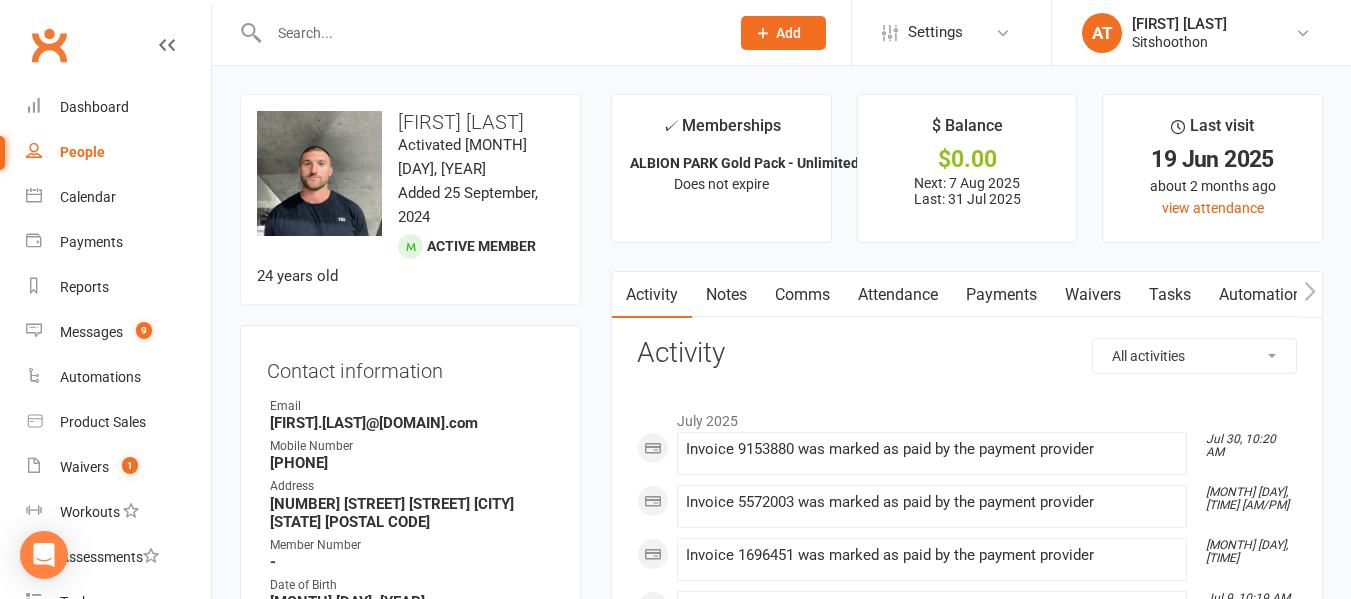 click on "Payments" at bounding box center (1001, 295) 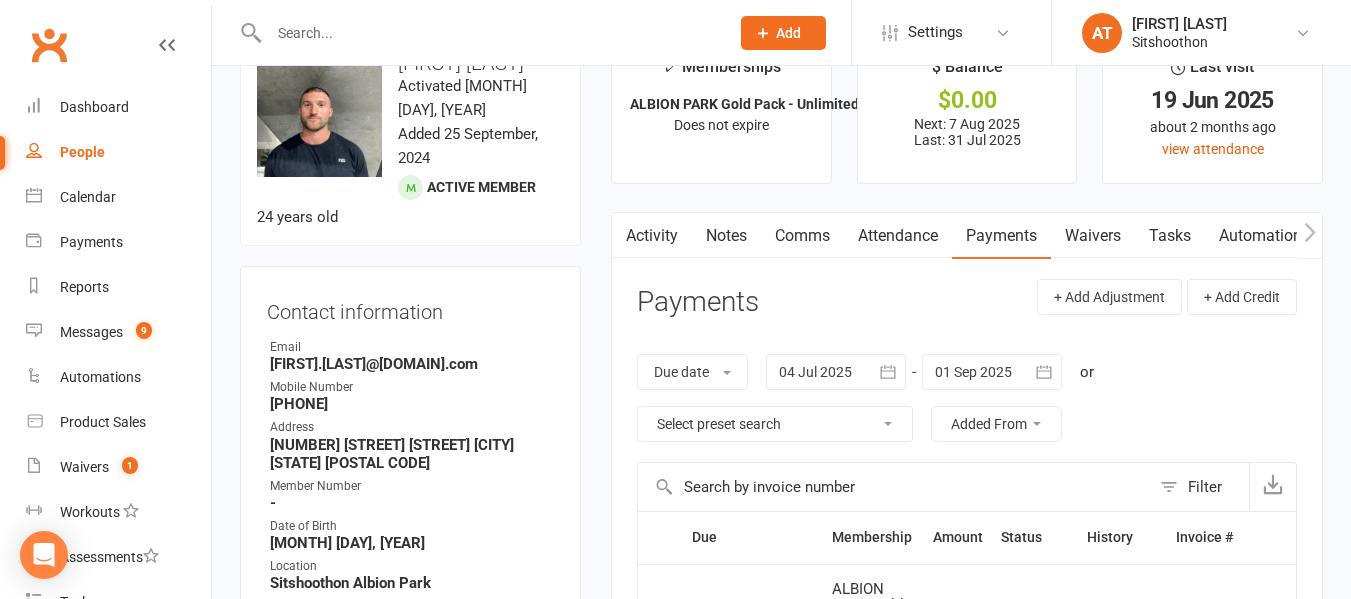 scroll, scrollTop: 0, scrollLeft: 0, axis: both 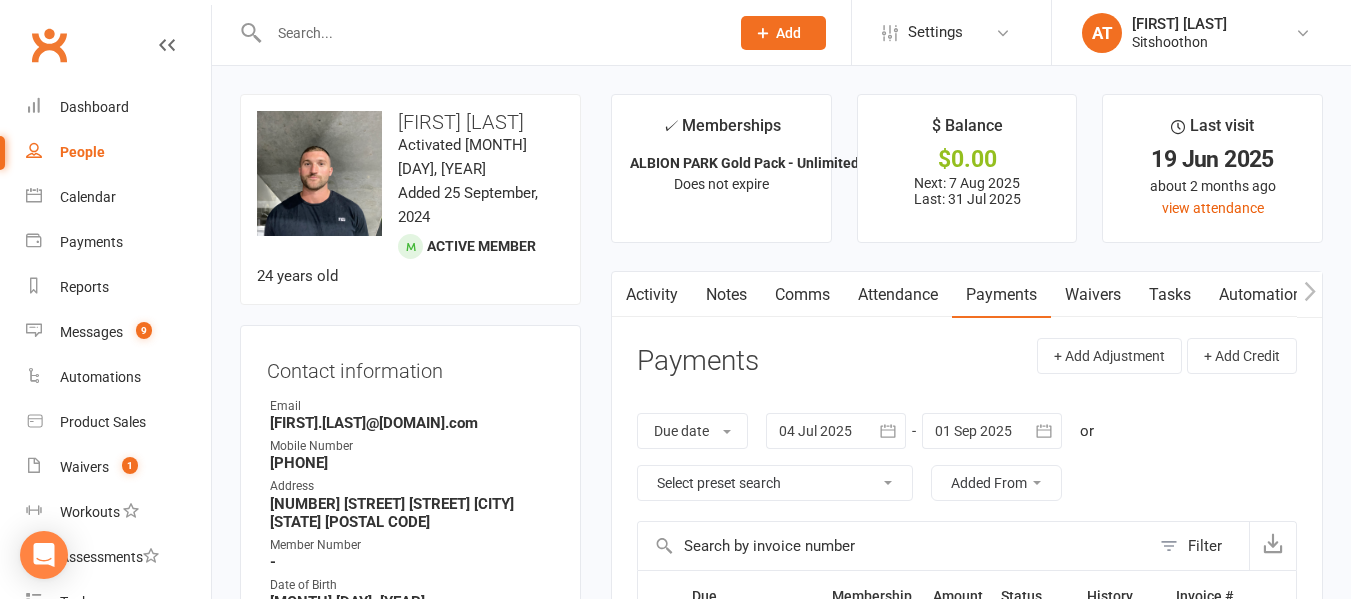 click on "Activity" at bounding box center [652, 295] 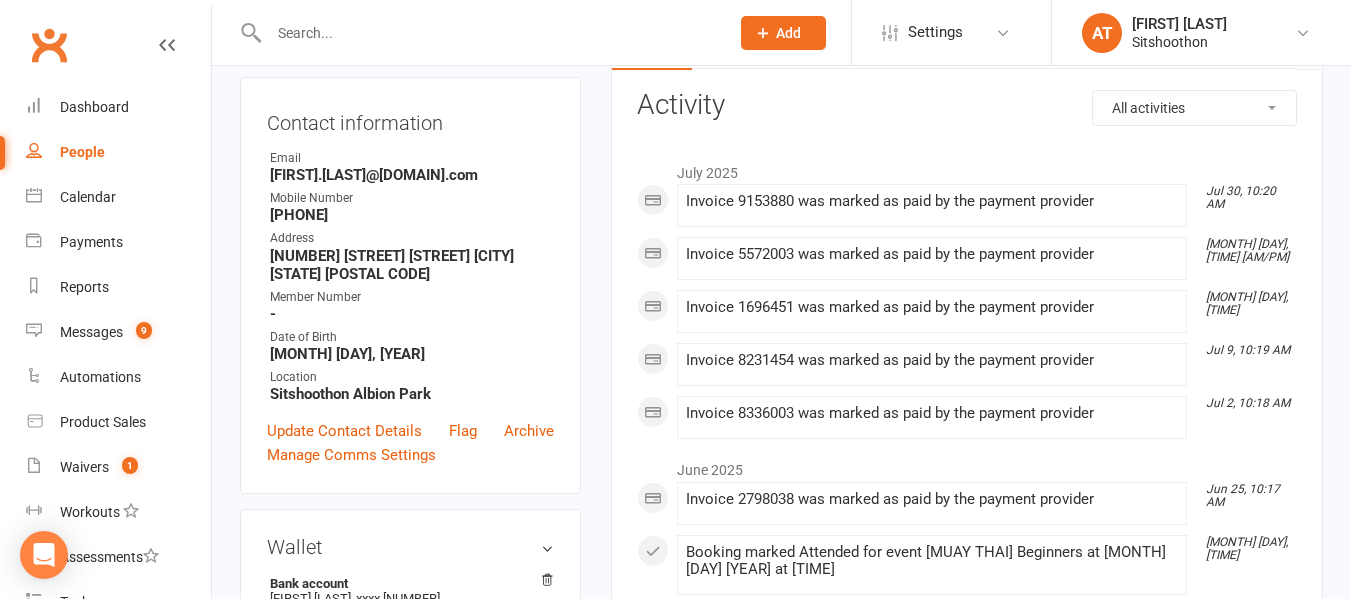 scroll, scrollTop: 249, scrollLeft: 0, axis: vertical 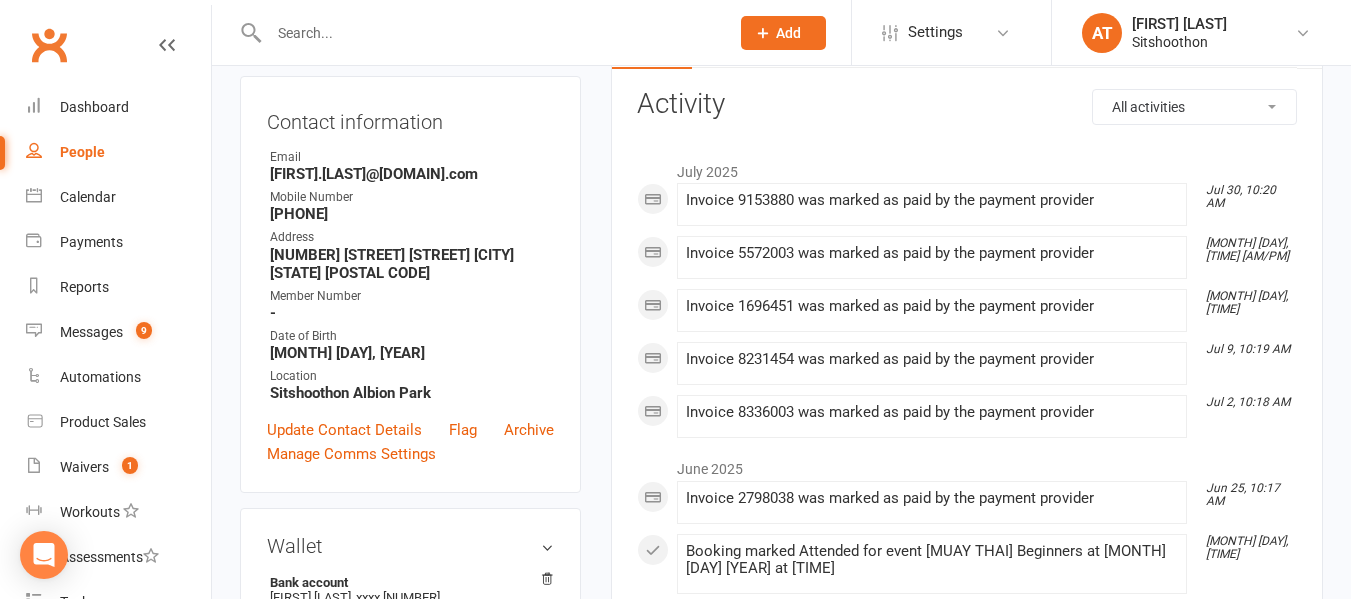 click on "[FIRST].[LAST]@[DOMAIN].com" at bounding box center [412, 174] 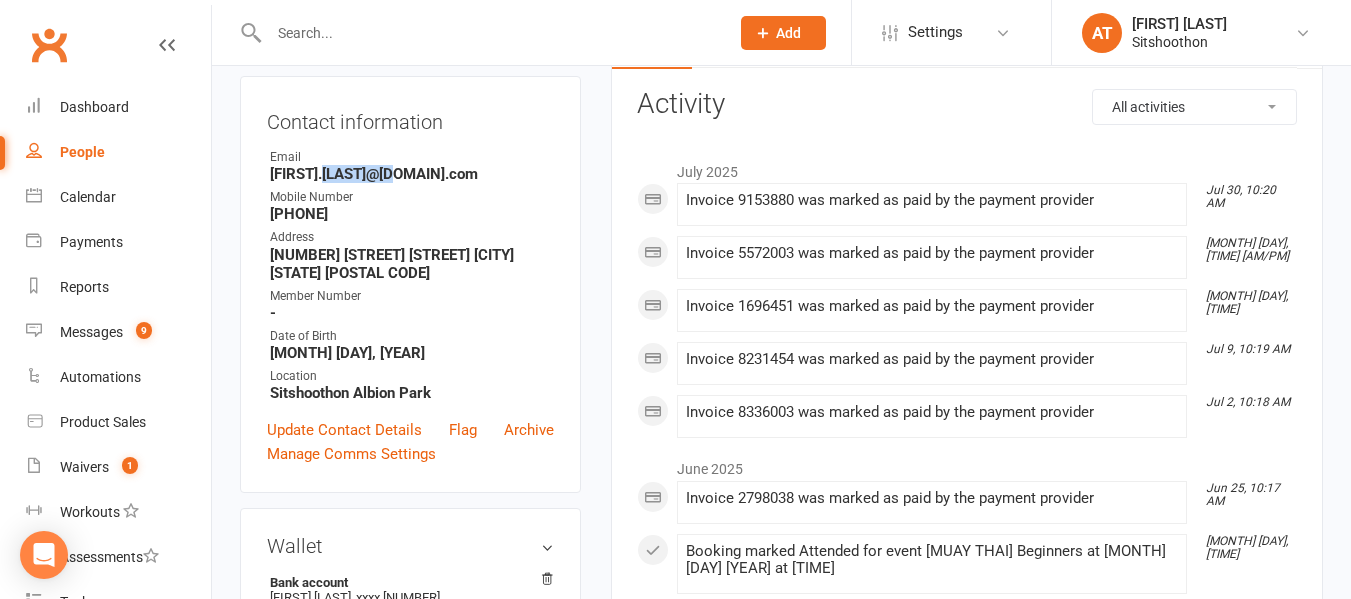 click on "[FIRST].[LAST]@[DOMAIN].com" at bounding box center [412, 174] 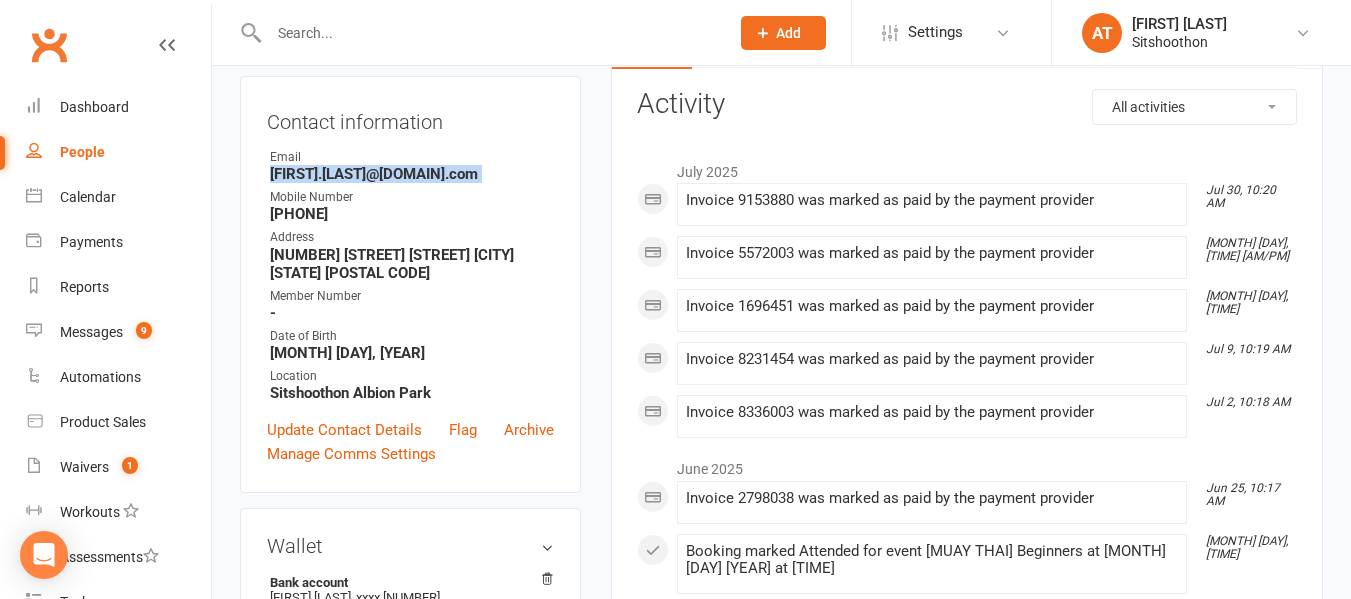 click on "[FIRST].[LAST]@[DOMAIN].com" at bounding box center [412, 174] 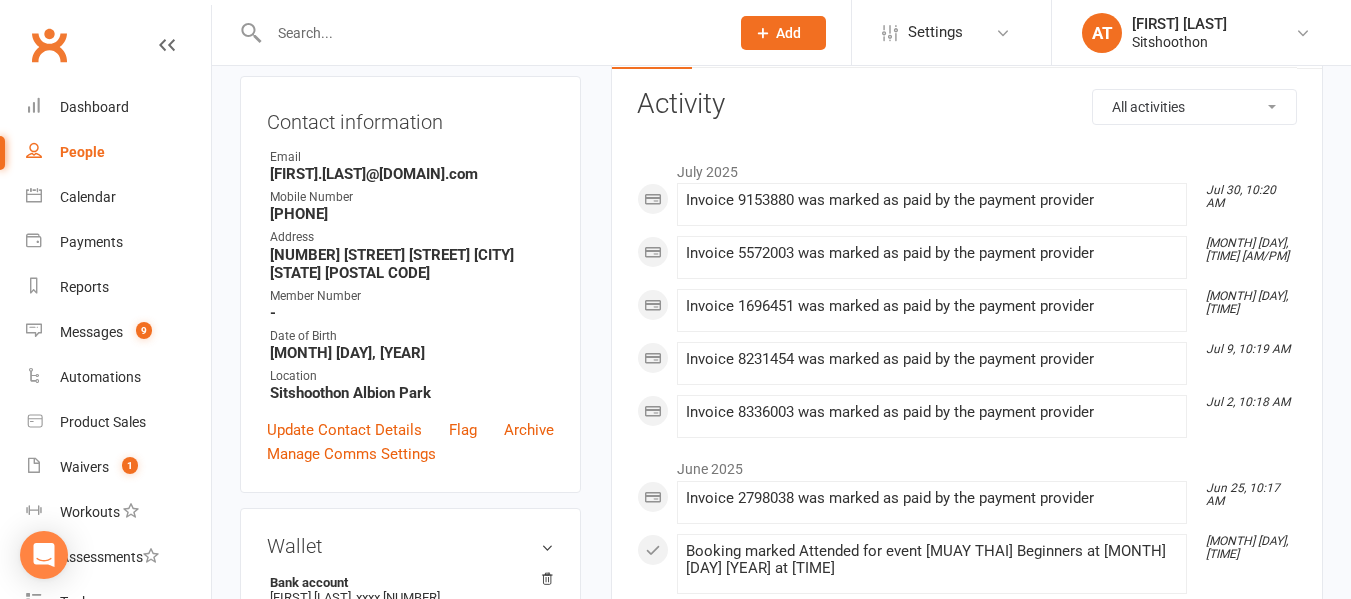click at bounding box center (489, 33) 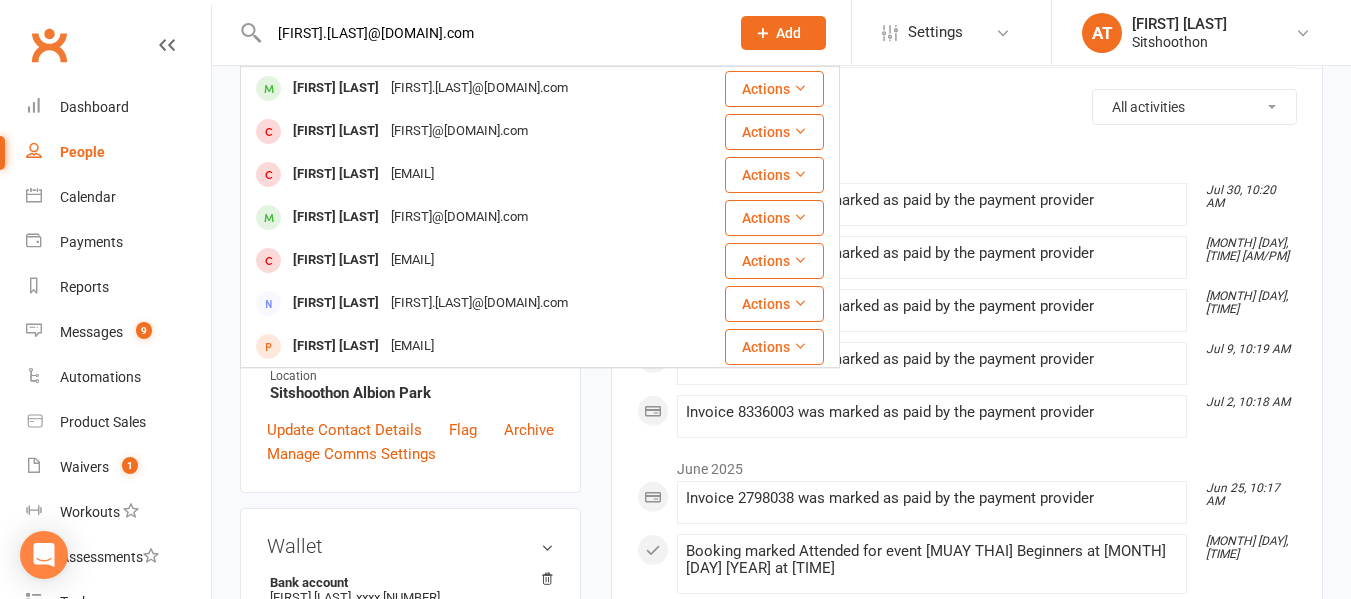 type on "[FIRST].[LAST]@[DOMAIN].com" 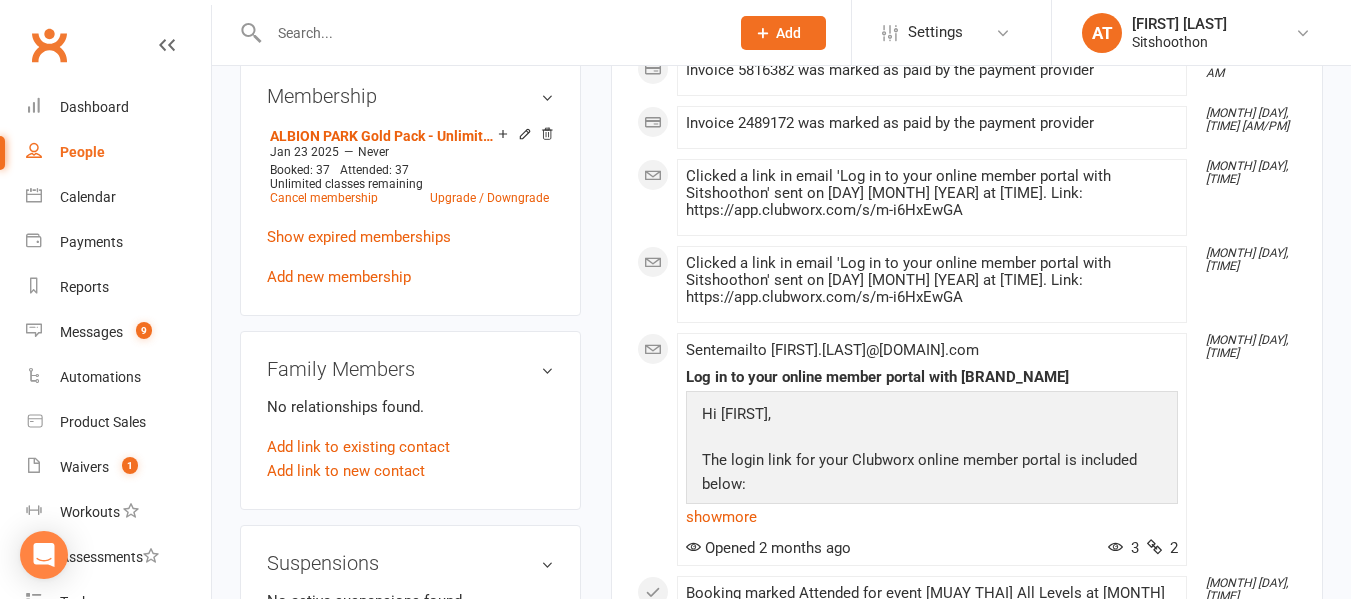 scroll, scrollTop: 884, scrollLeft: 0, axis: vertical 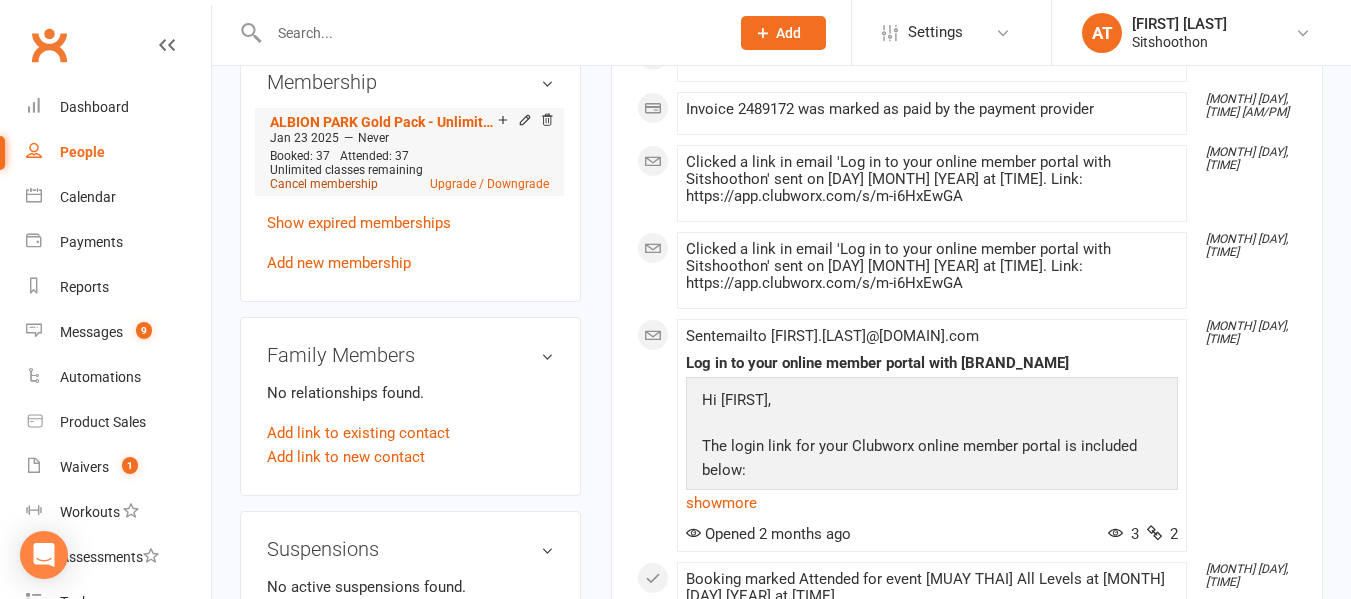 click on "Cancel membership" at bounding box center (324, 184) 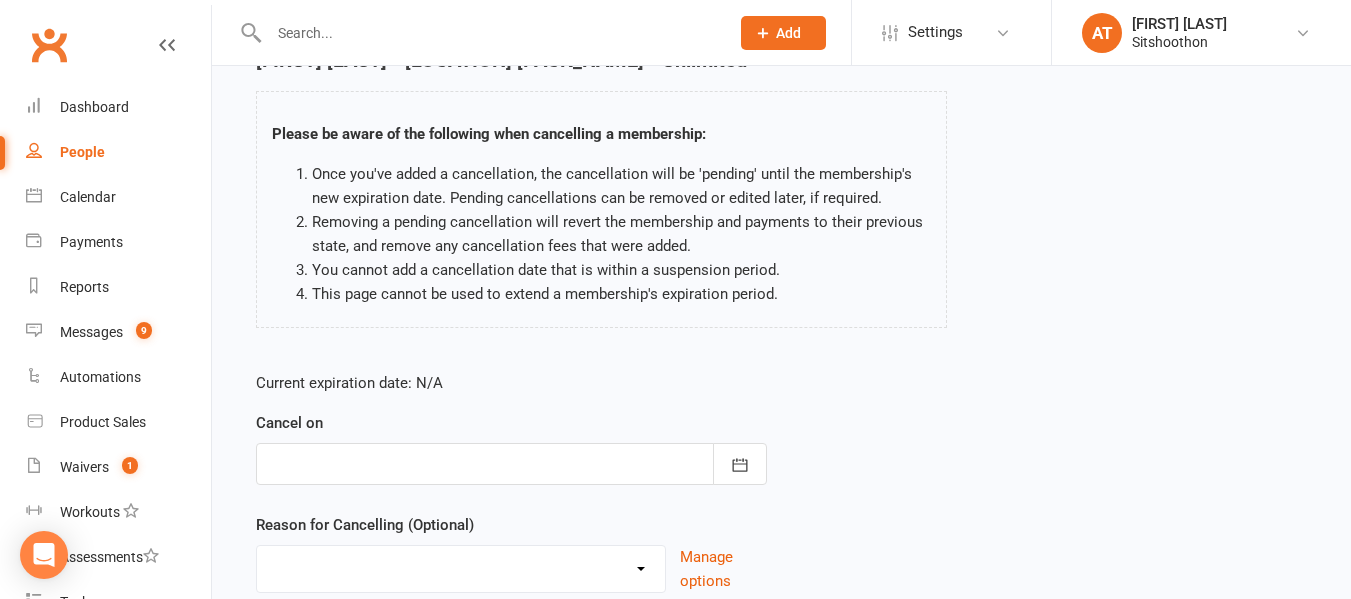 scroll, scrollTop: 109, scrollLeft: 0, axis: vertical 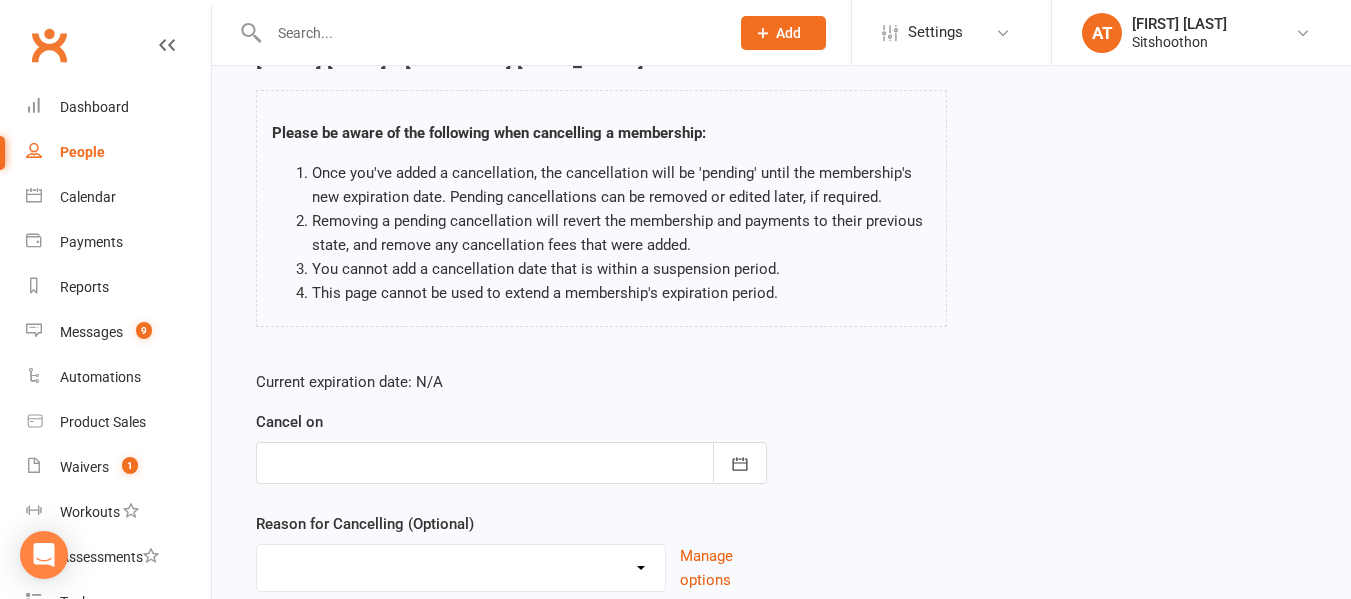 click at bounding box center (511, 463) 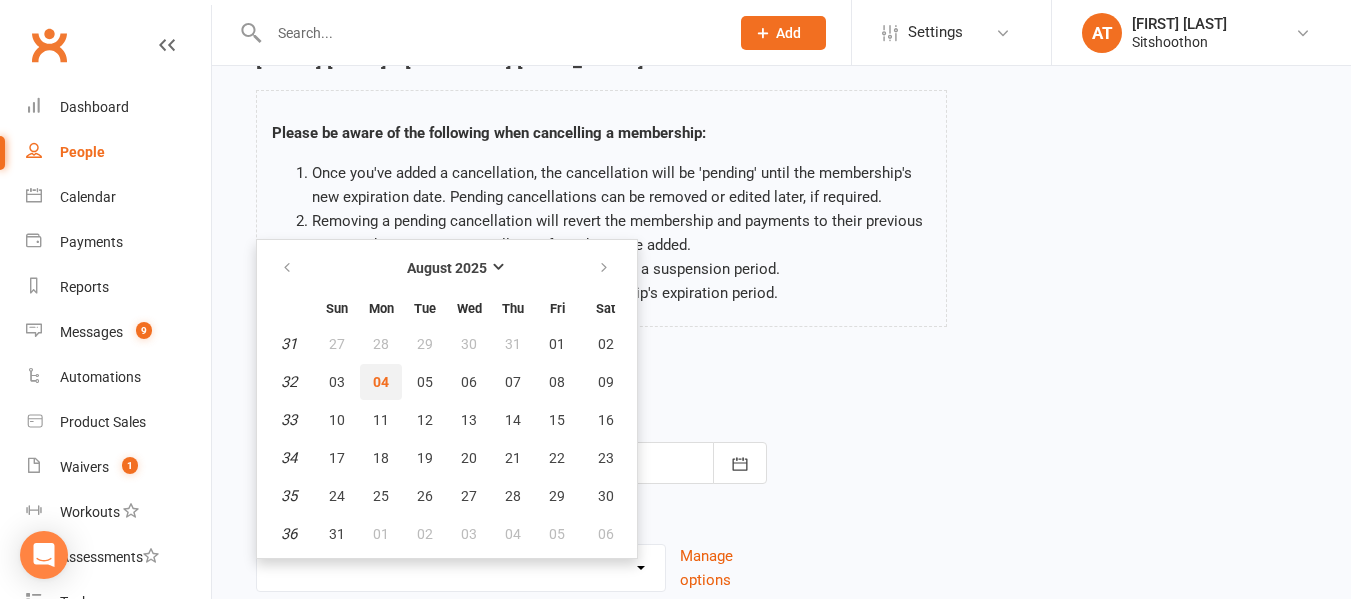 click on "04" at bounding box center [381, 382] 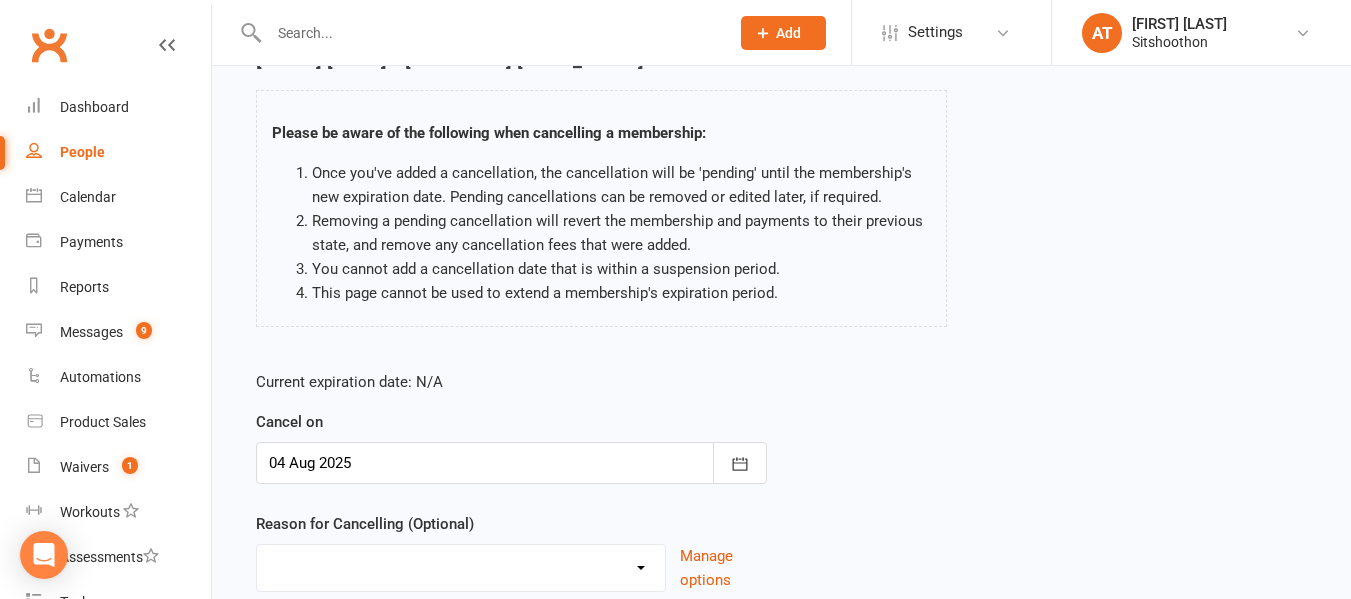 scroll, scrollTop: 265, scrollLeft: 0, axis: vertical 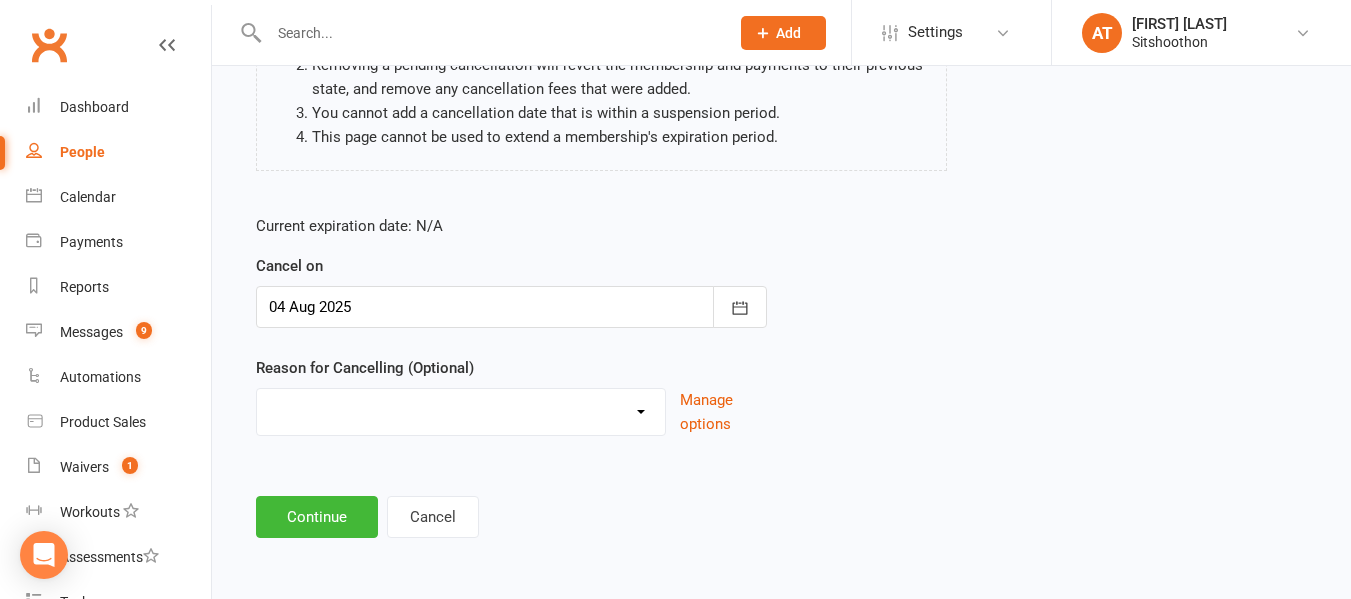 click on "Downgrade Financial Reasons Holiday Injury Upgrade Other reason" at bounding box center [461, 409] 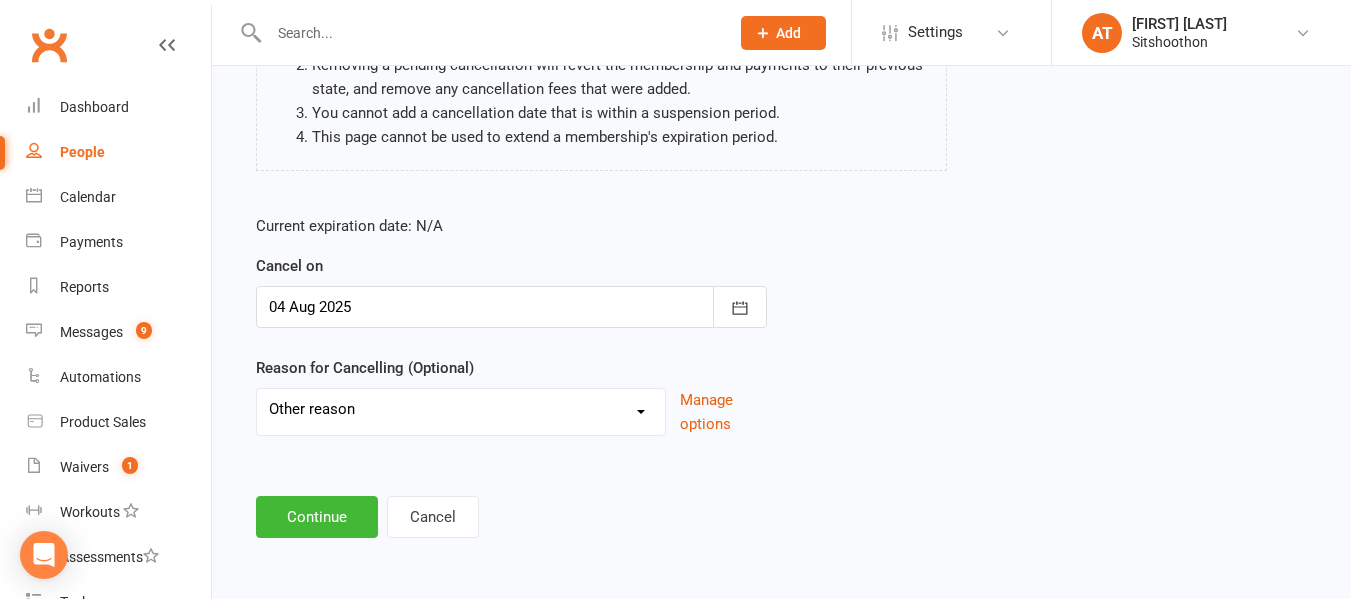 click on "Downgrade Financial Reasons Holiday Injury Upgrade Other reason" at bounding box center [461, 409] 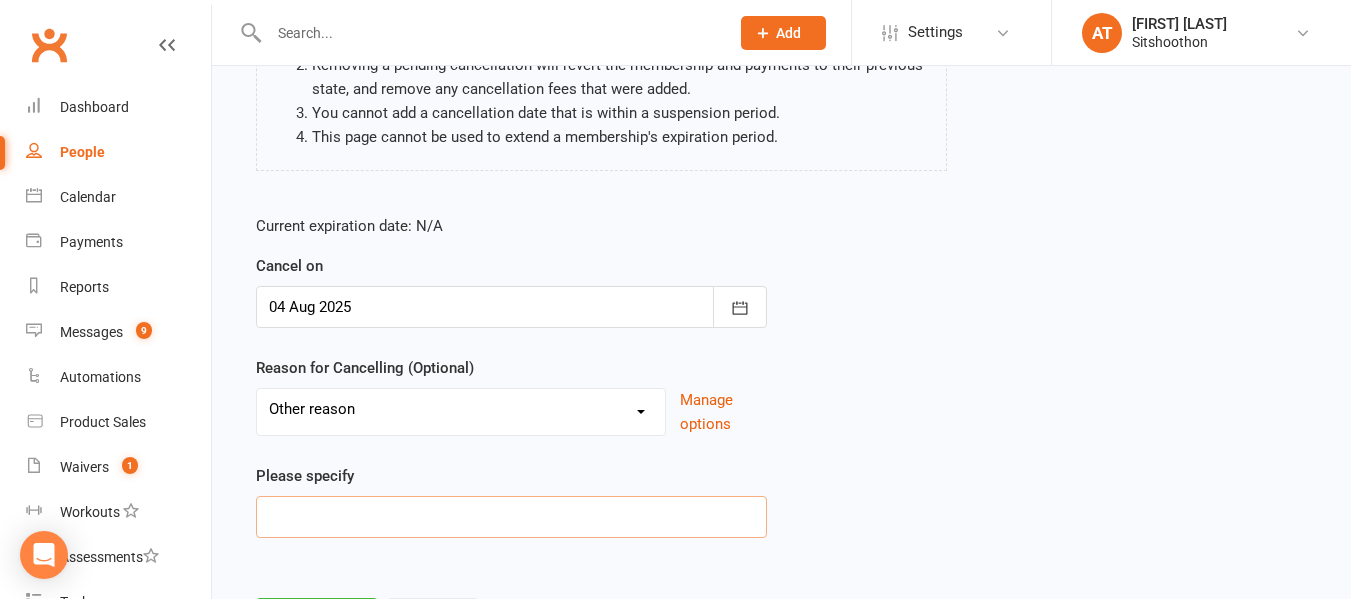 click at bounding box center (511, 517) 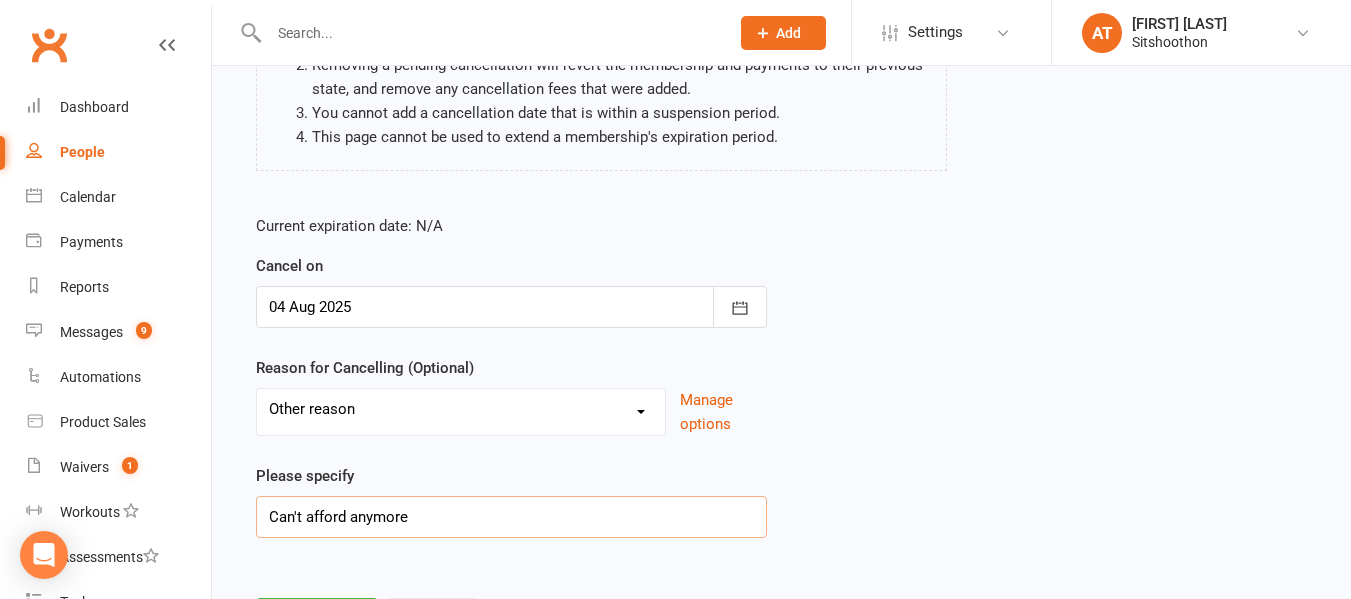 scroll, scrollTop: 367, scrollLeft: 0, axis: vertical 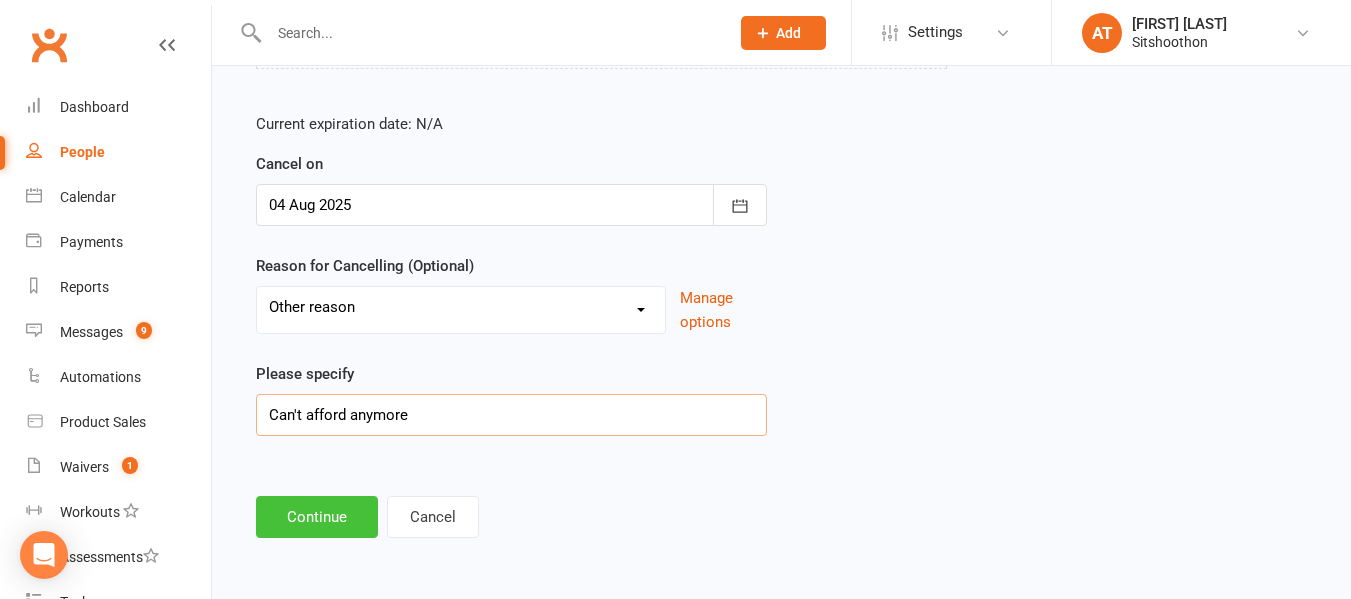type on "Can't afford anymore" 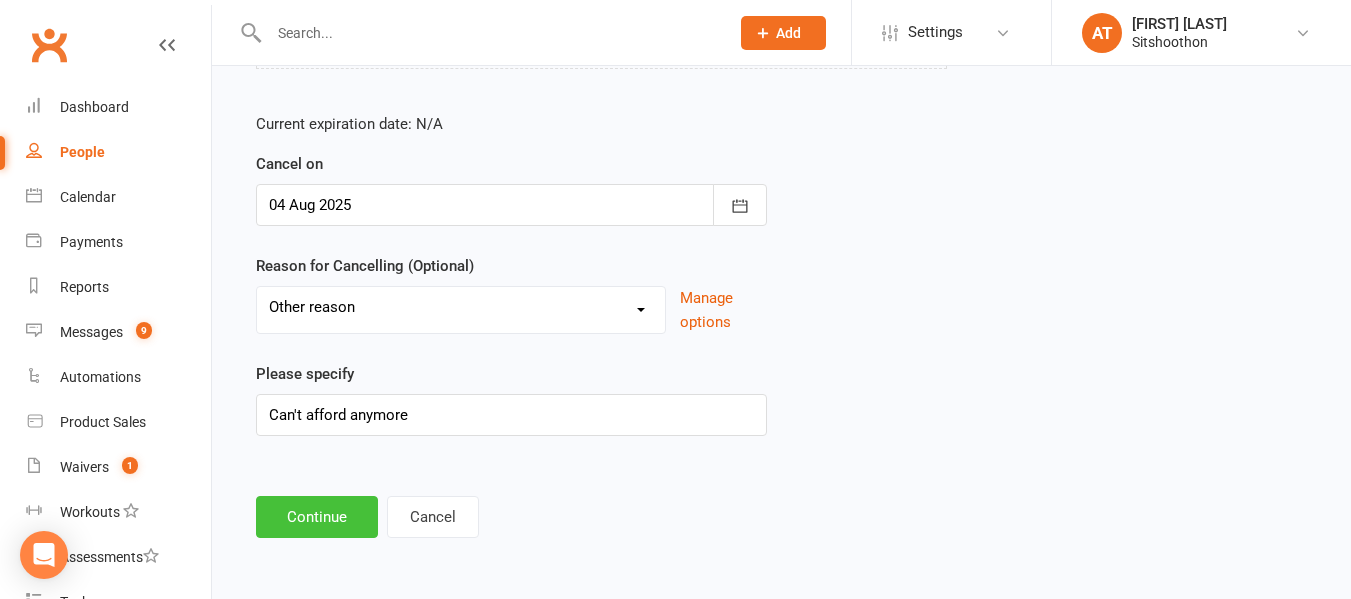 click on "Continue" at bounding box center [317, 517] 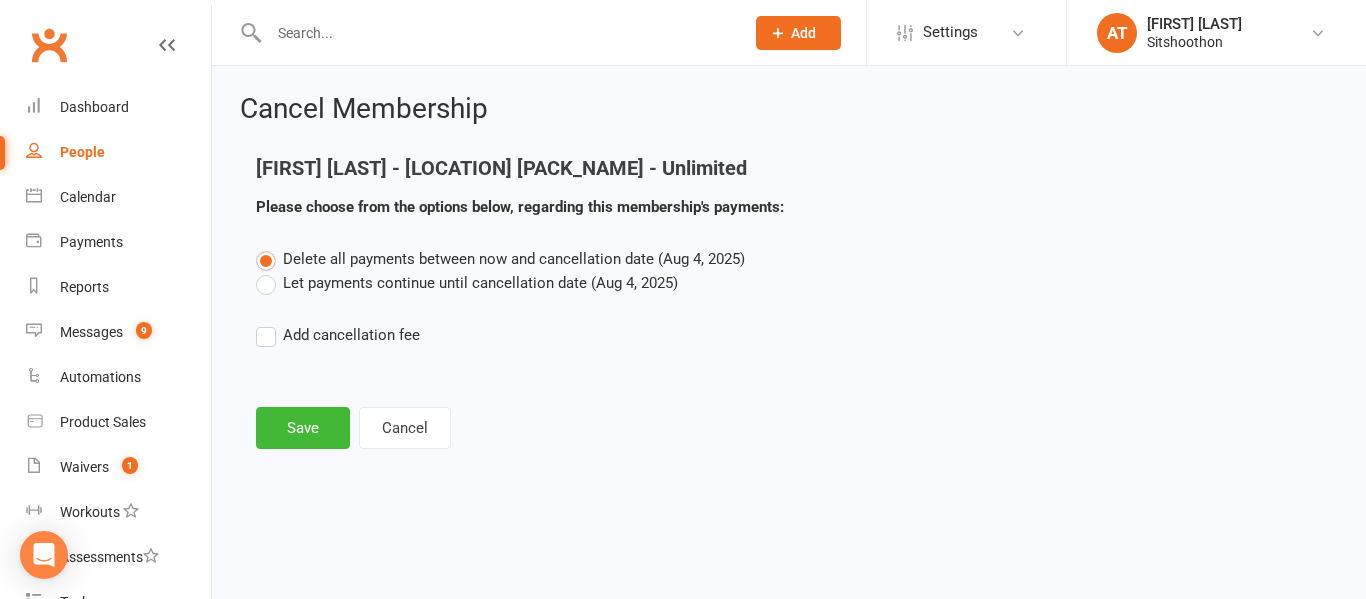 click on "Let payments continue until cancellation date (Aug 4, 2025)" at bounding box center [467, 283] 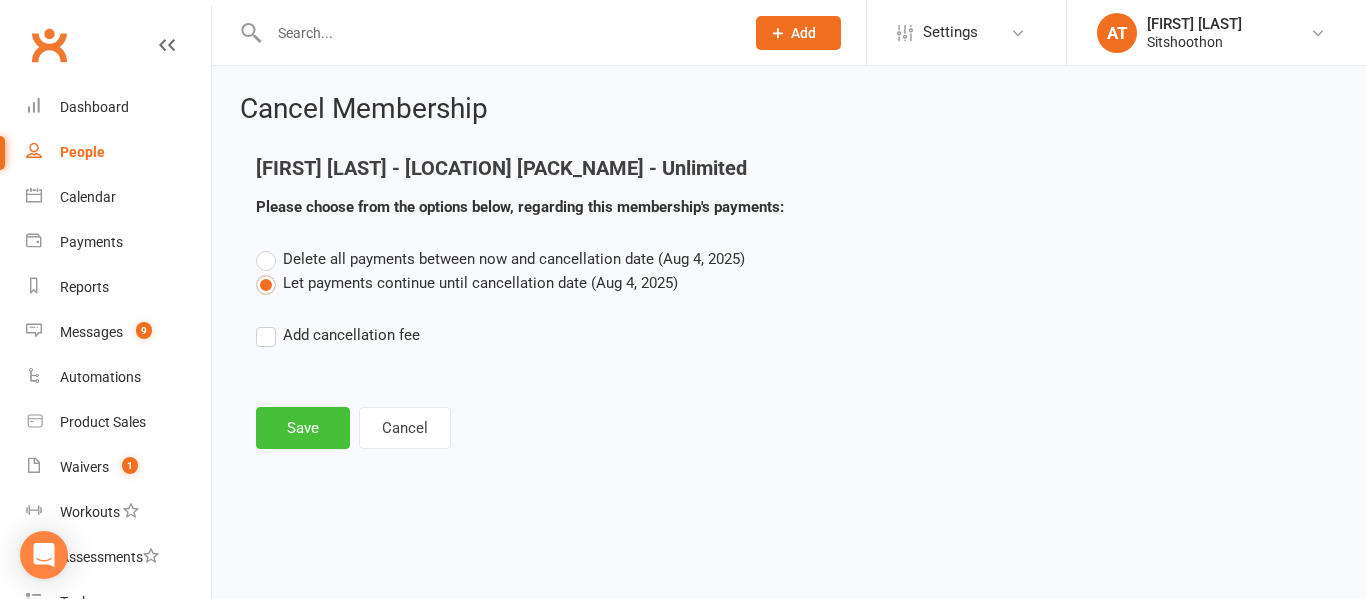 click on "Save" at bounding box center (303, 428) 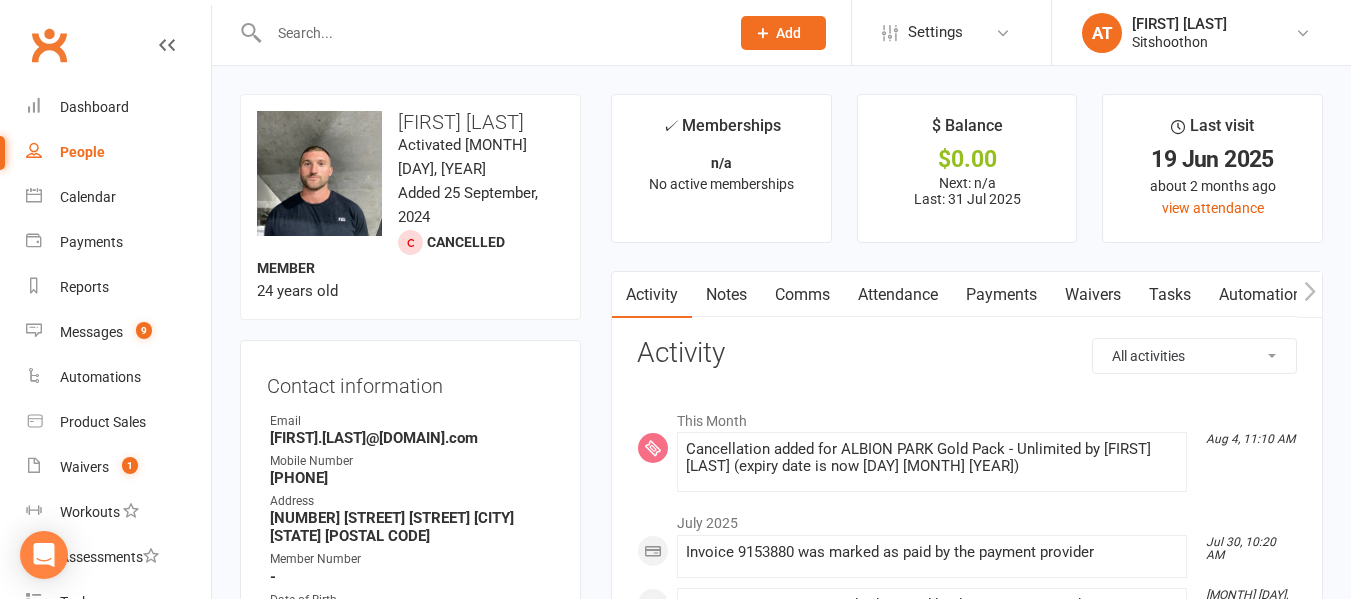 click at bounding box center [489, 33] 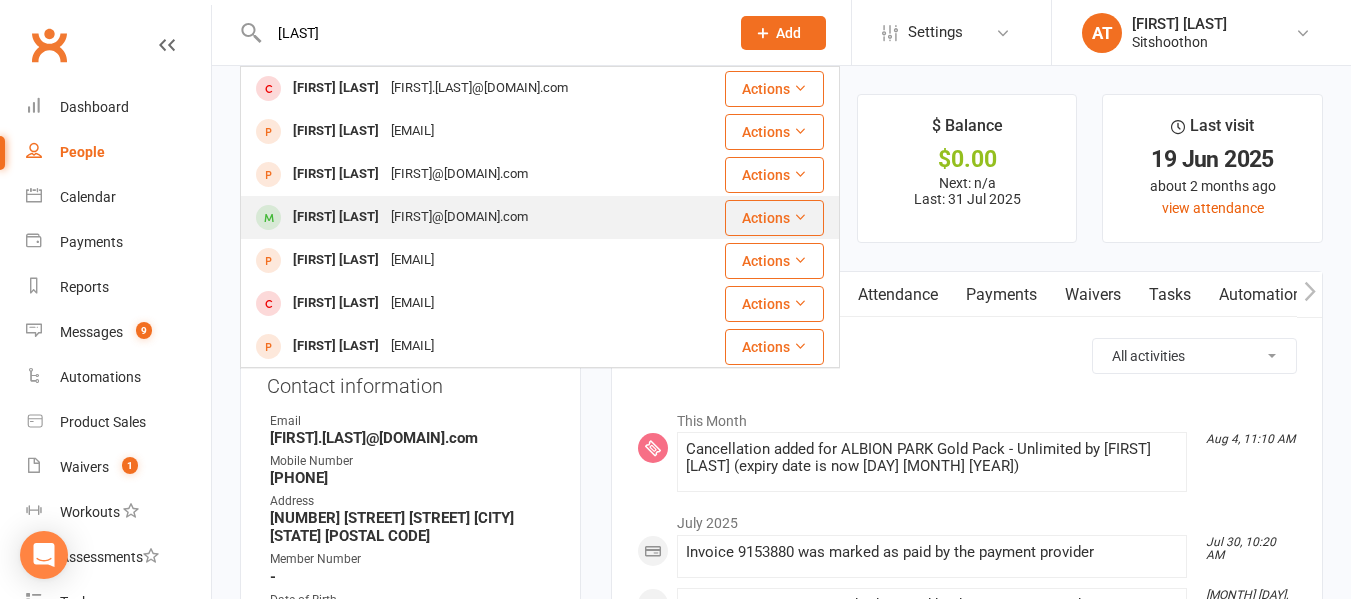 type on "[LAST]" 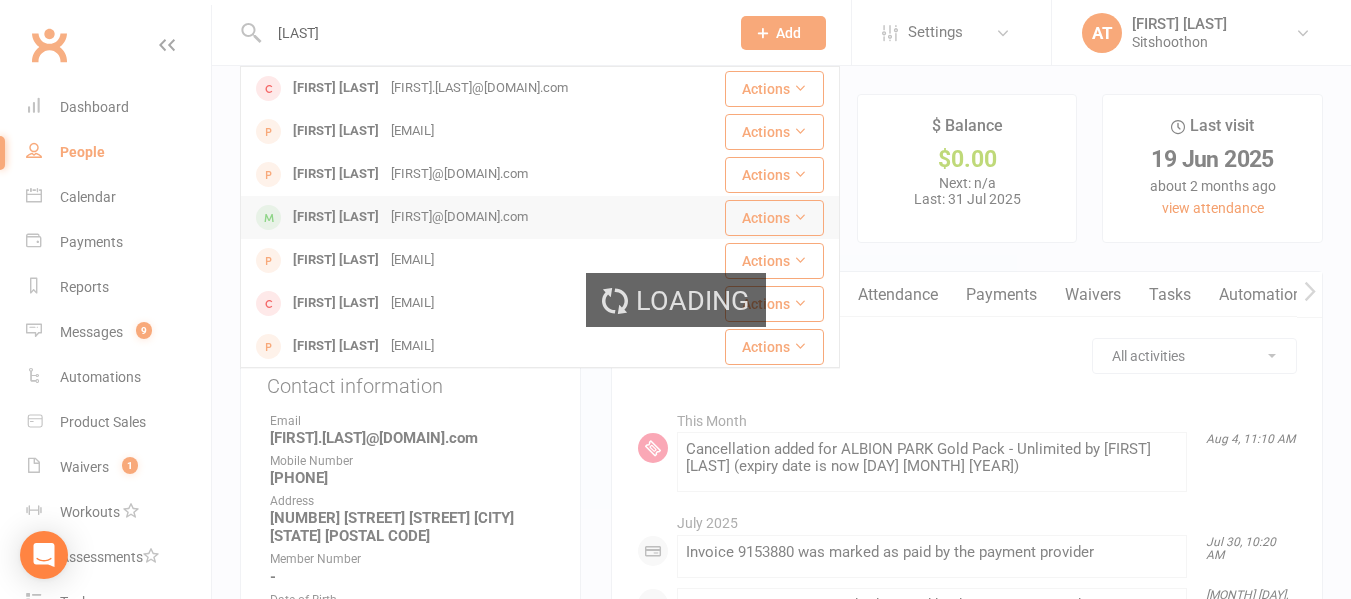 type 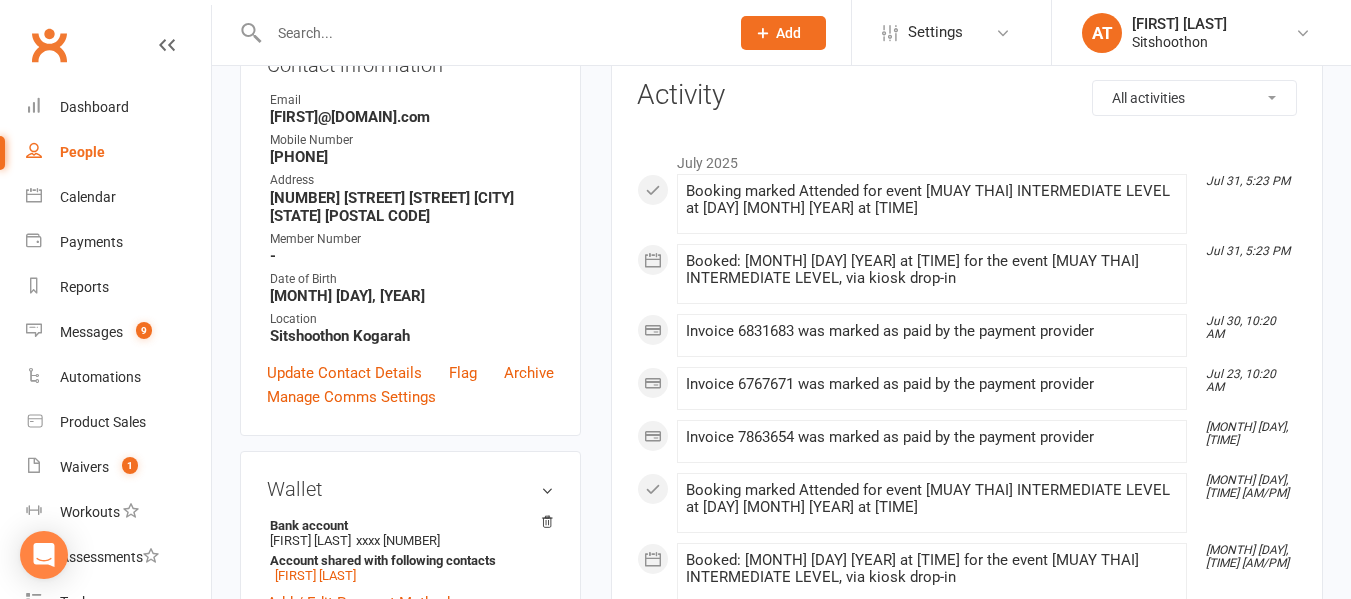 scroll, scrollTop: 0, scrollLeft: 0, axis: both 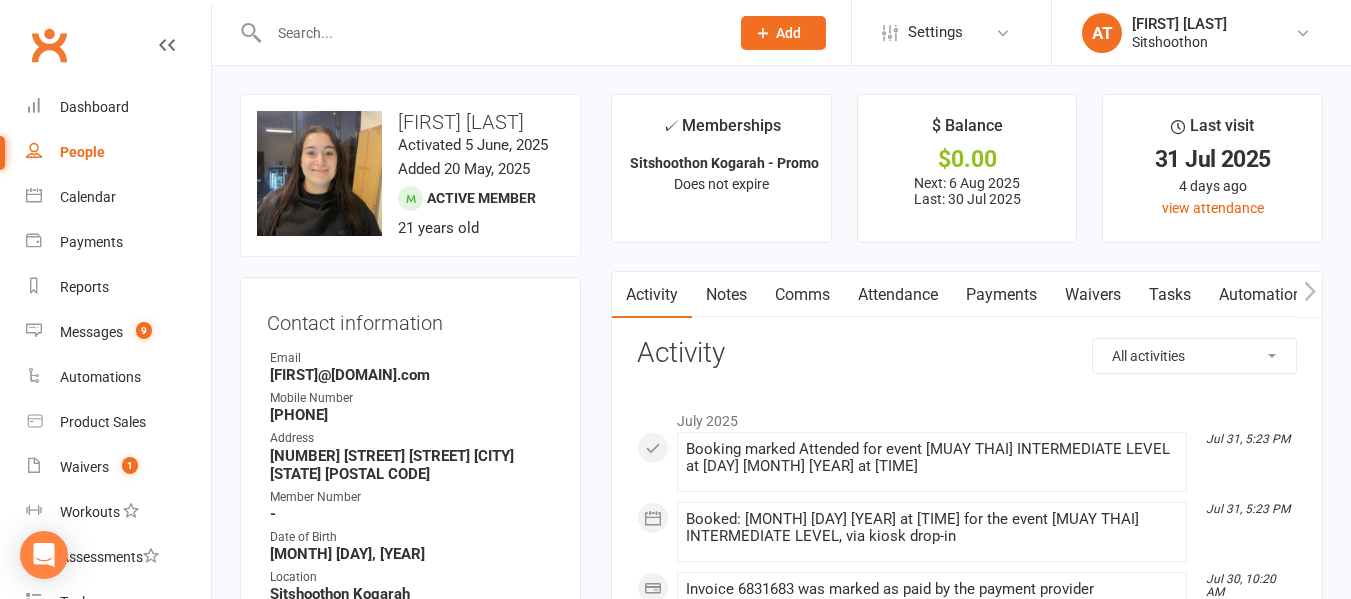 click on "Payments" at bounding box center [1001, 295] 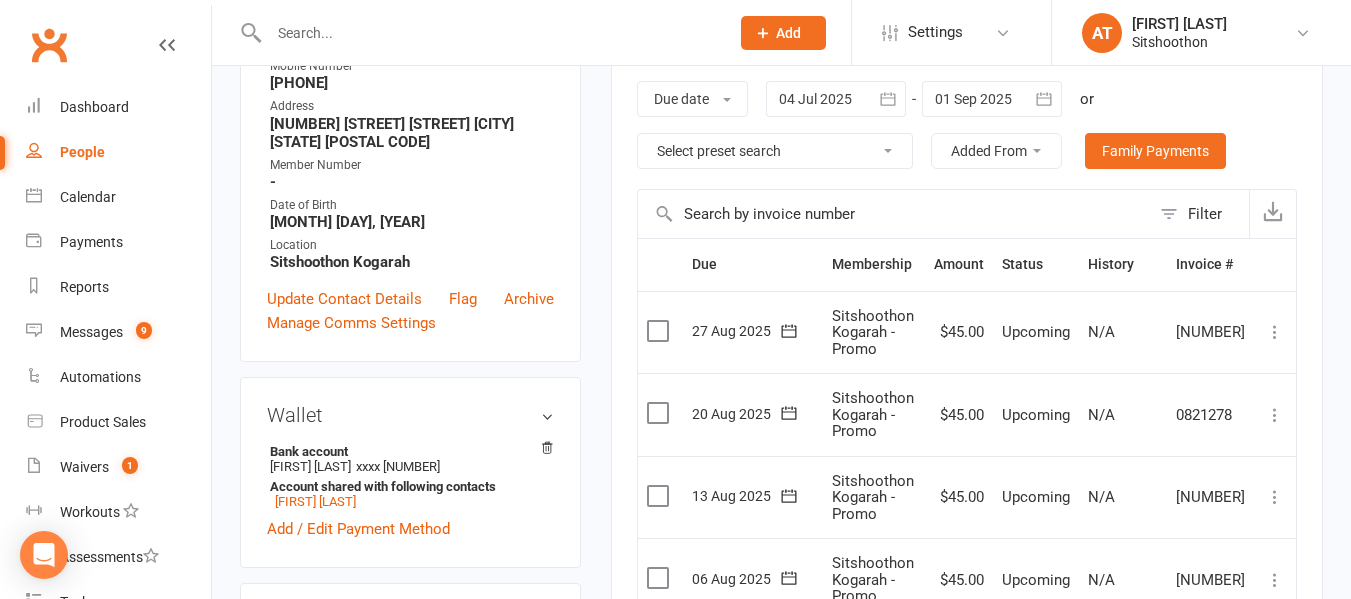 scroll, scrollTop: 316, scrollLeft: 0, axis: vertical 